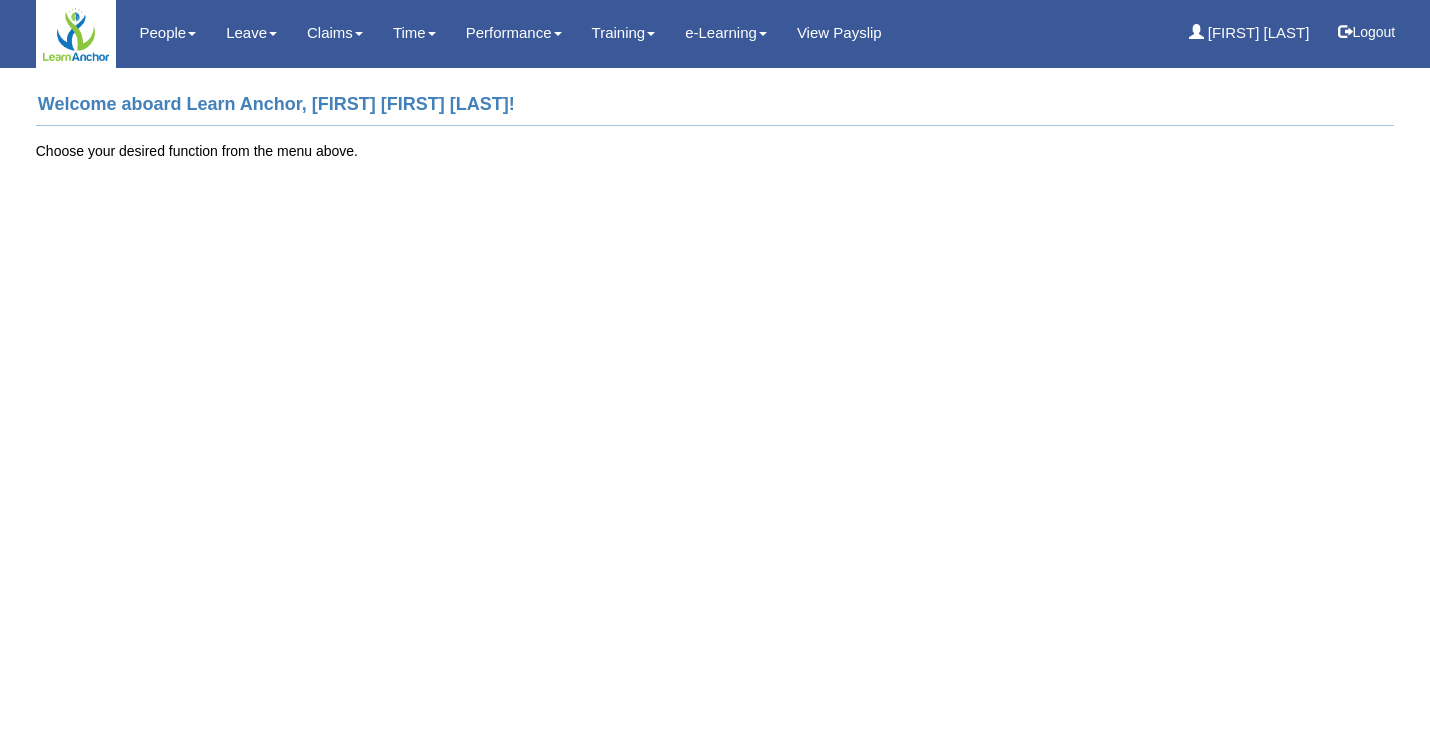 scroll, scrollTop: 0, scrollLeft: 0, axis: both 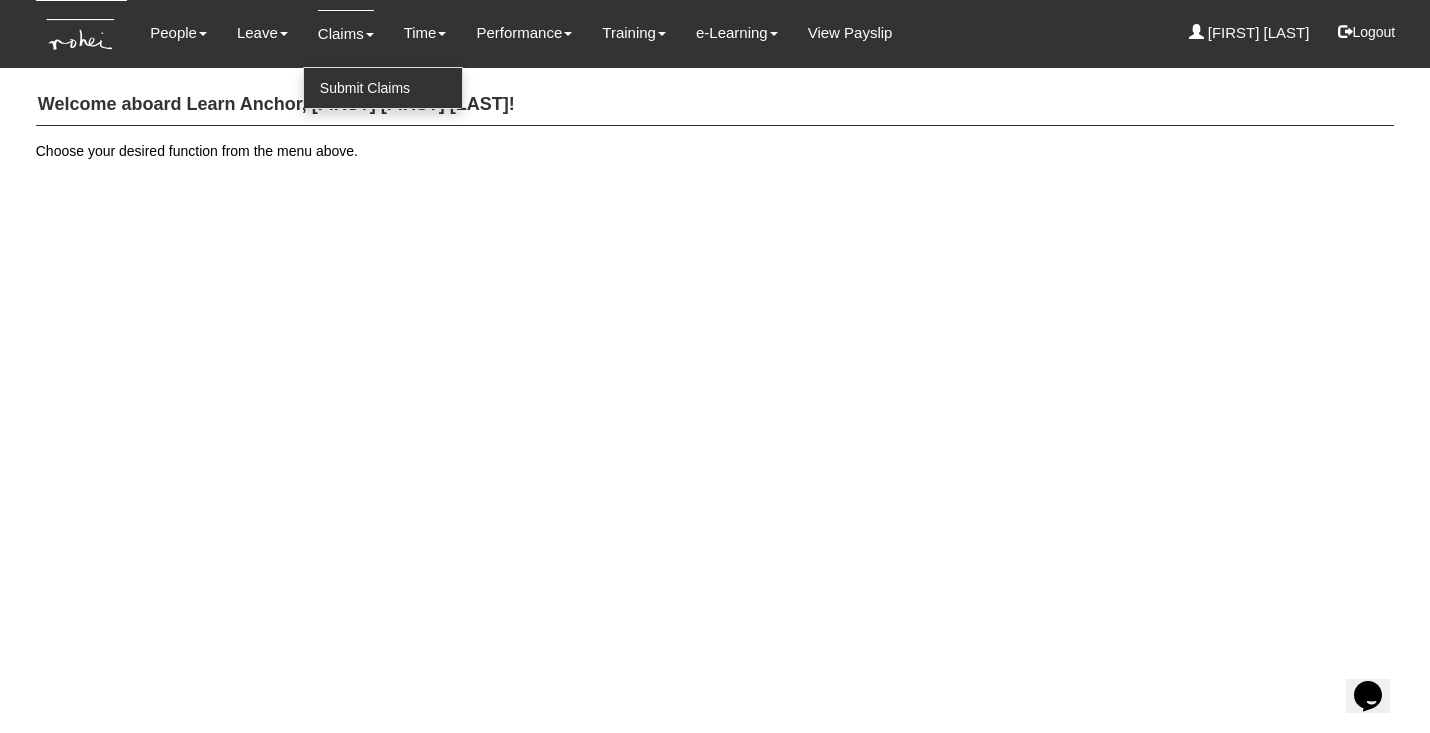 click on "Submit Claims" at bounding box center [383, 88] 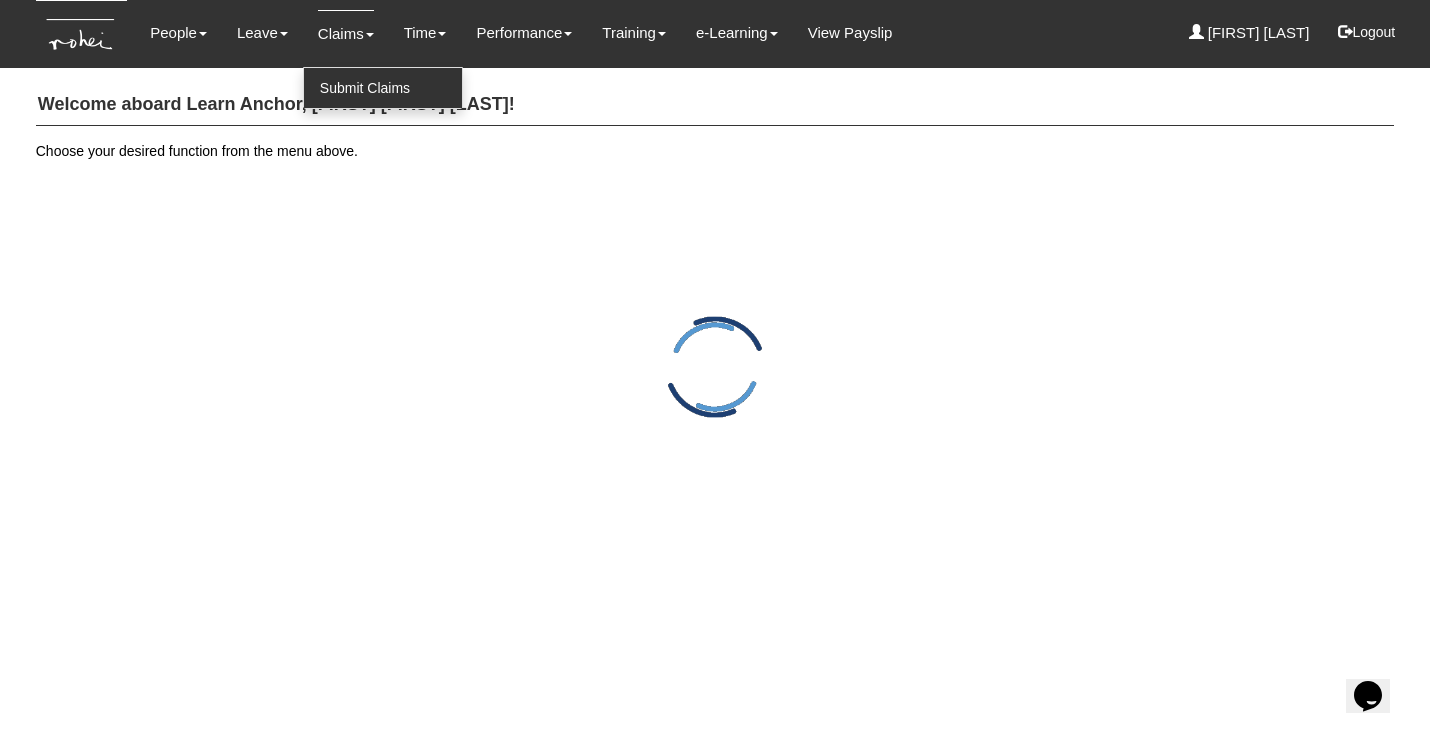 click on "Submit Claims" at bounding box center (383, 88) 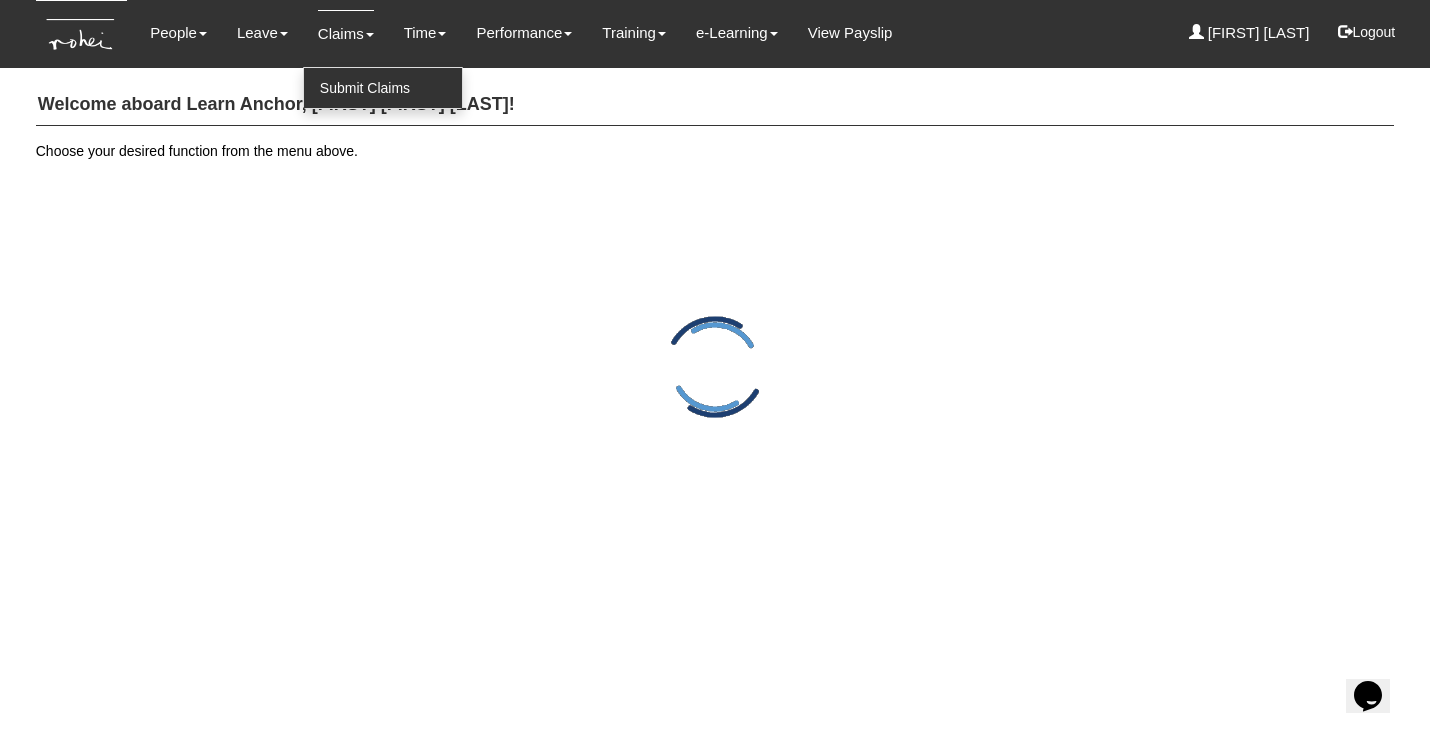 click on "Submit Claims" at bounding box center [383, 88] 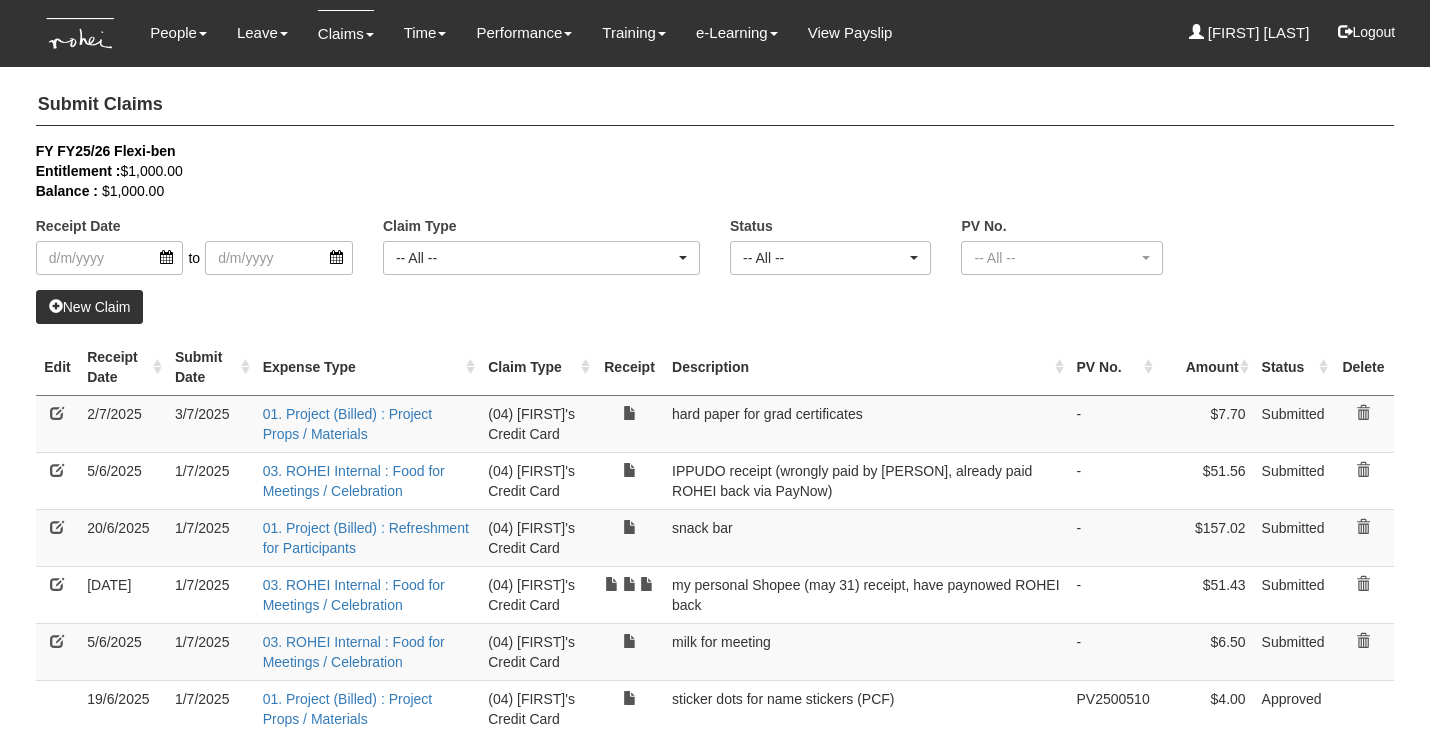 scroll, scrollTop: 0, scrollLeft: 0, axis: both 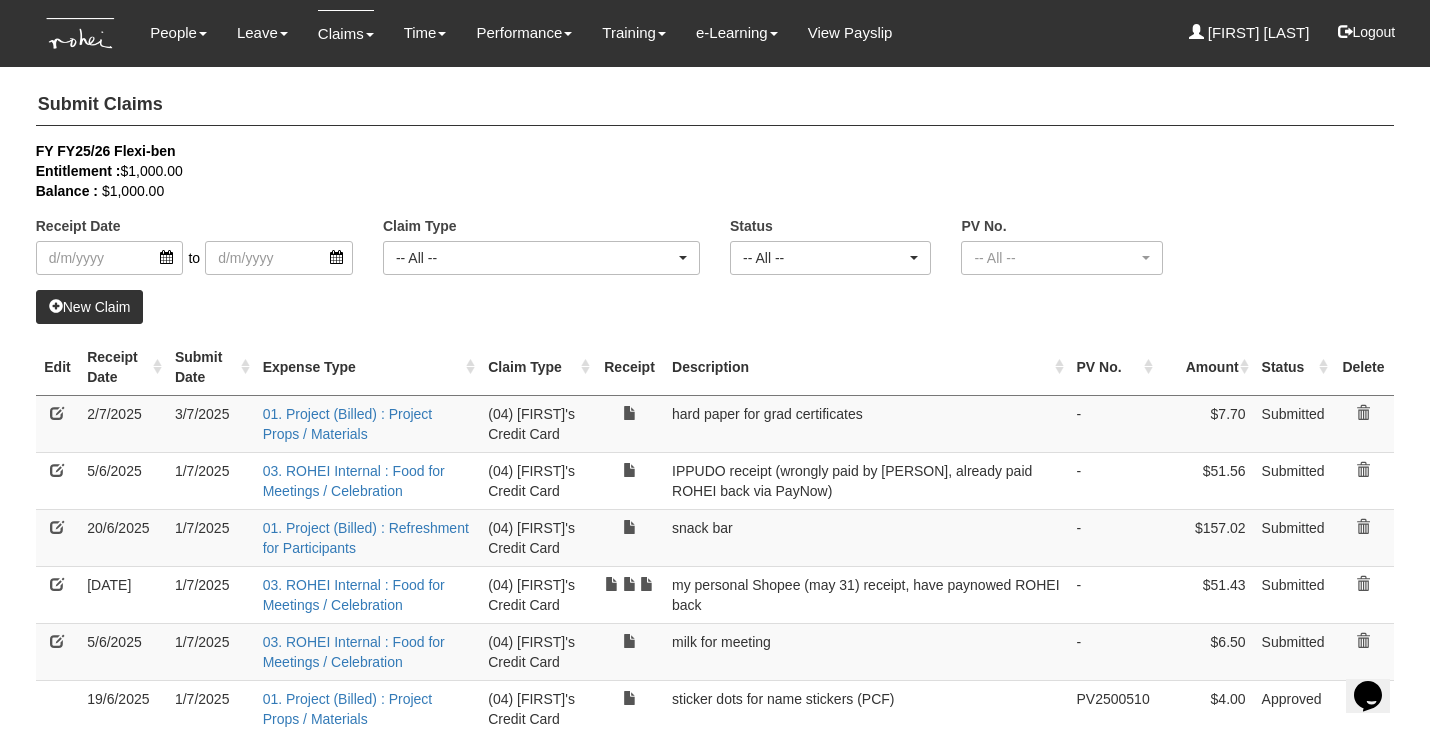 click on "New Claim" at bounding box center [90, 307] 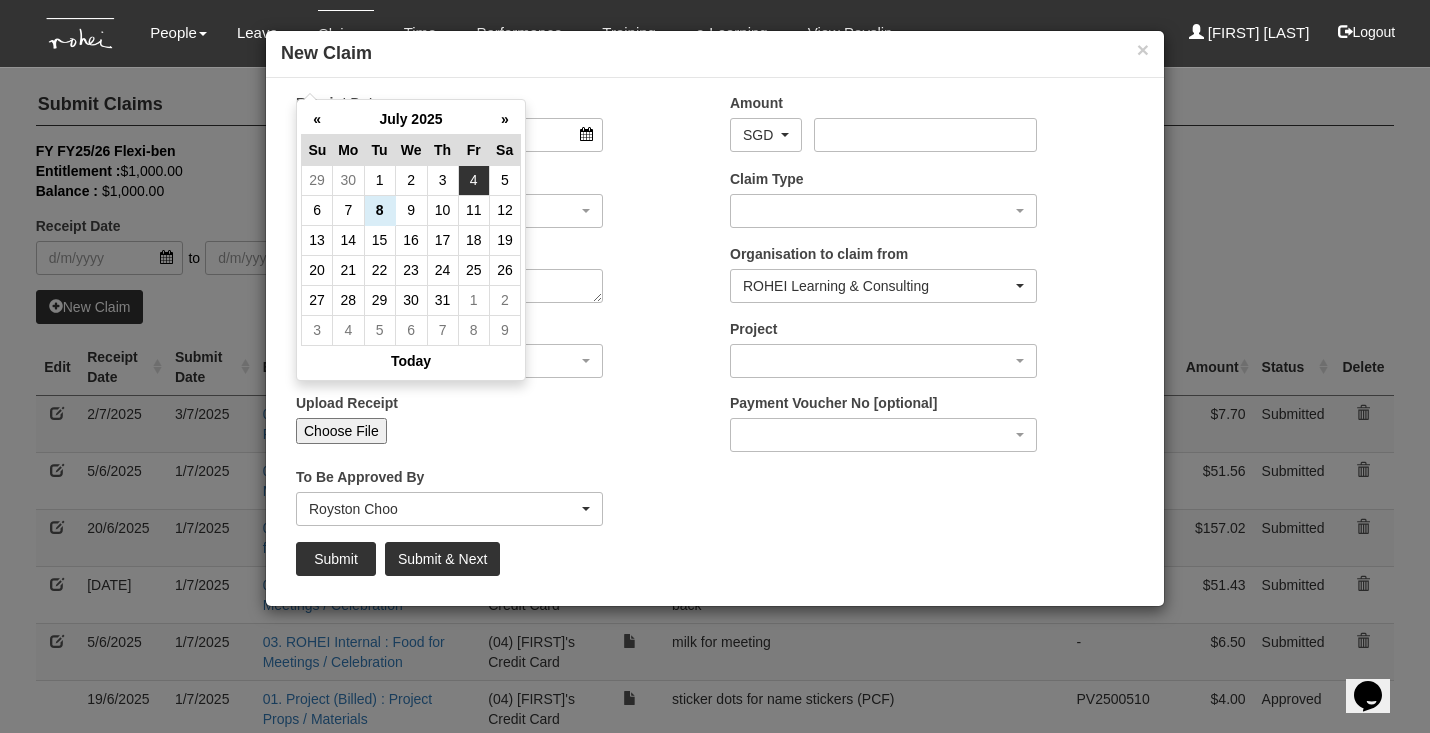 click on "4" at bounding box center (473, 180) 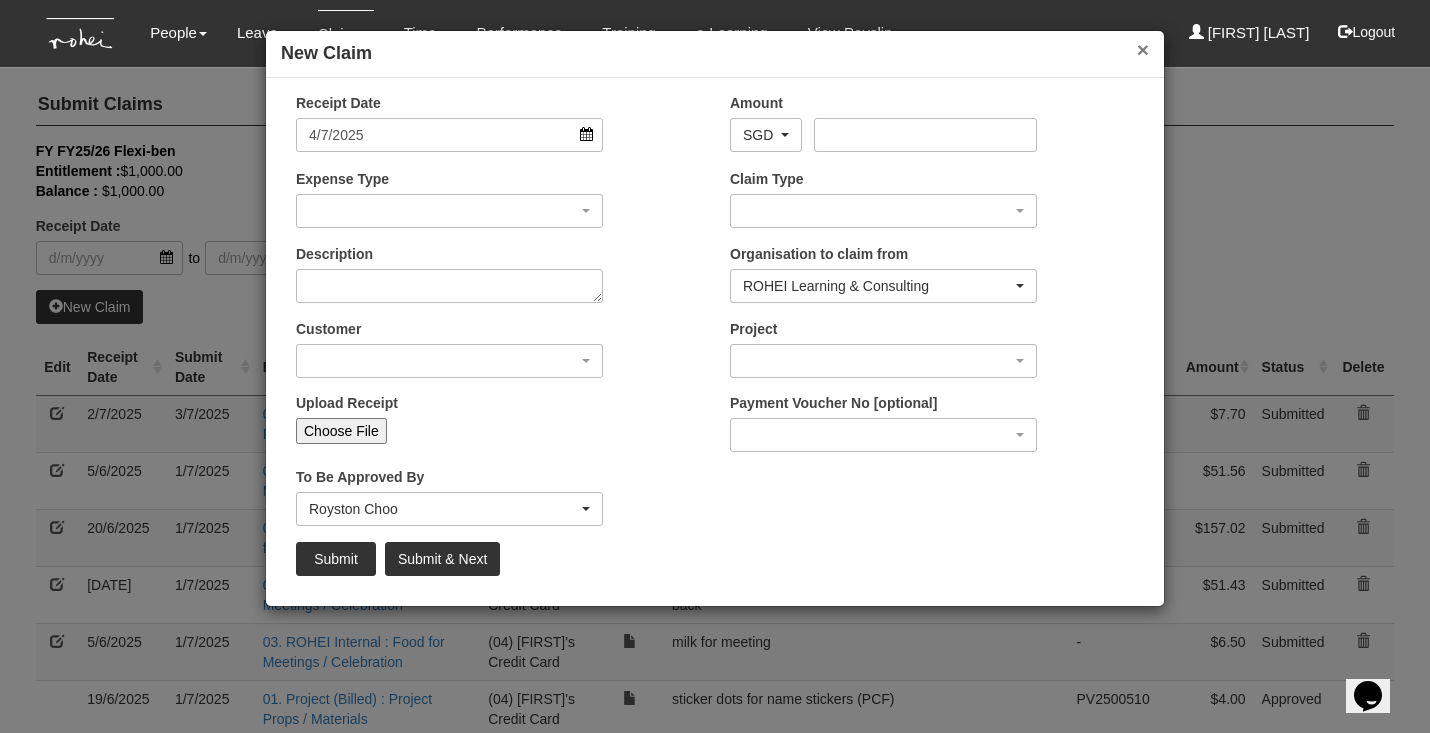 click on "×" at bounding box center [1143, 49] 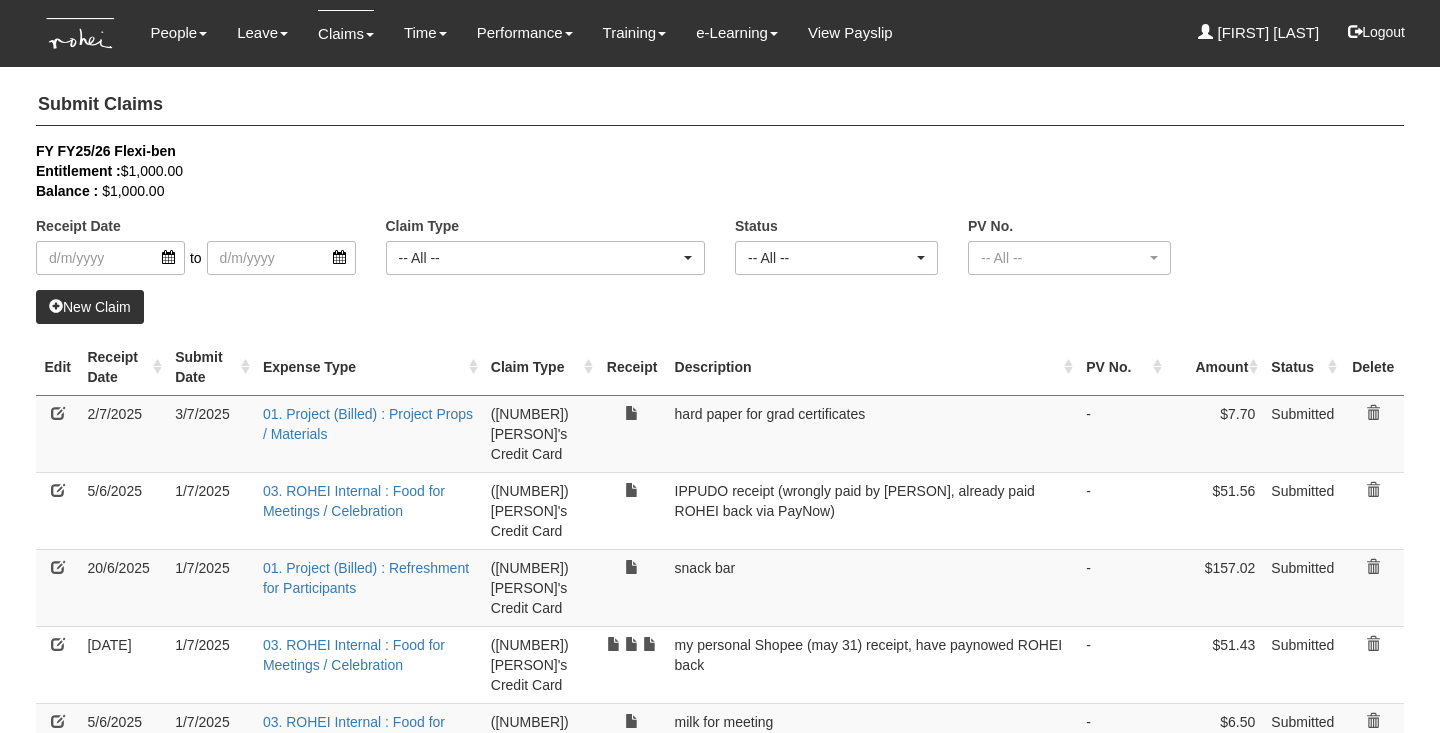 scroll, scrollTop: 0, scrollLeft: 0, axis: both 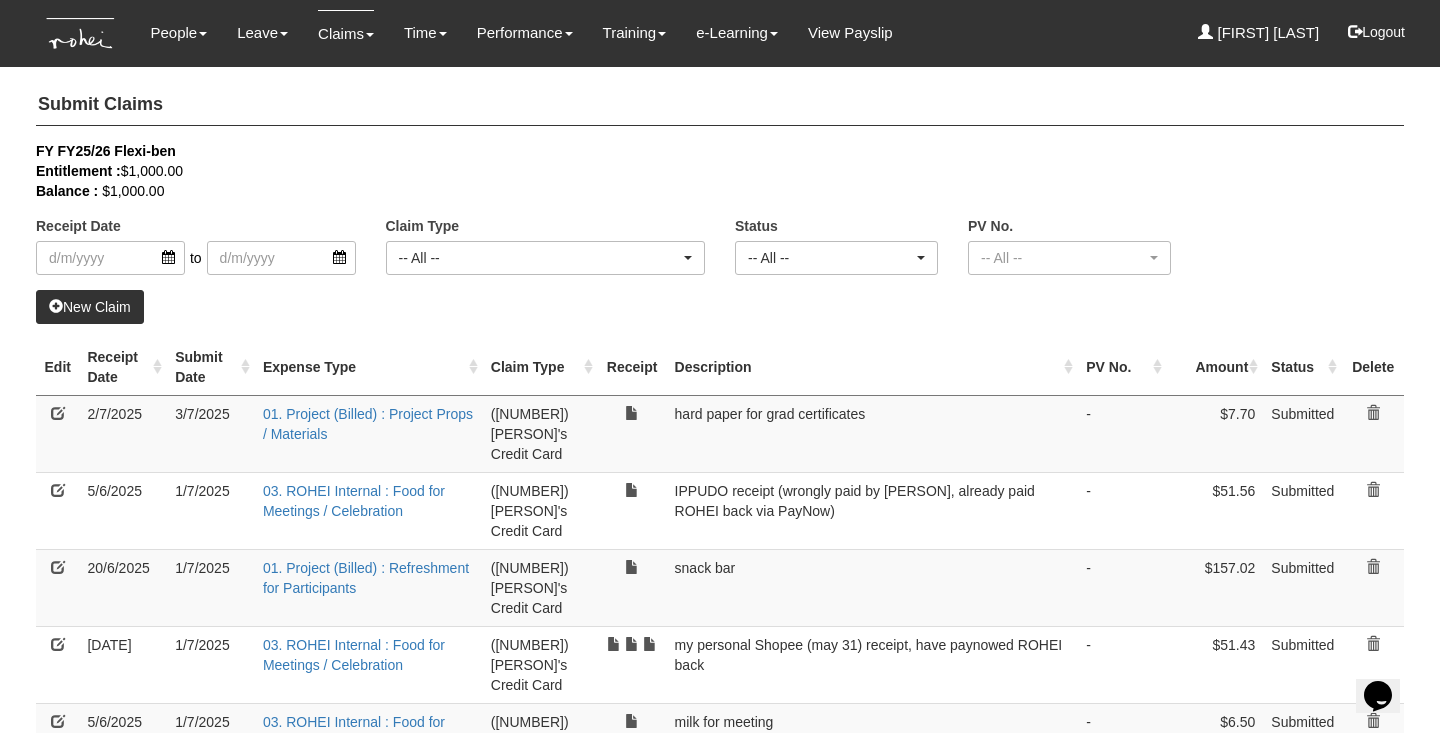 click on "New Claim" at bounding box center [90, 307] 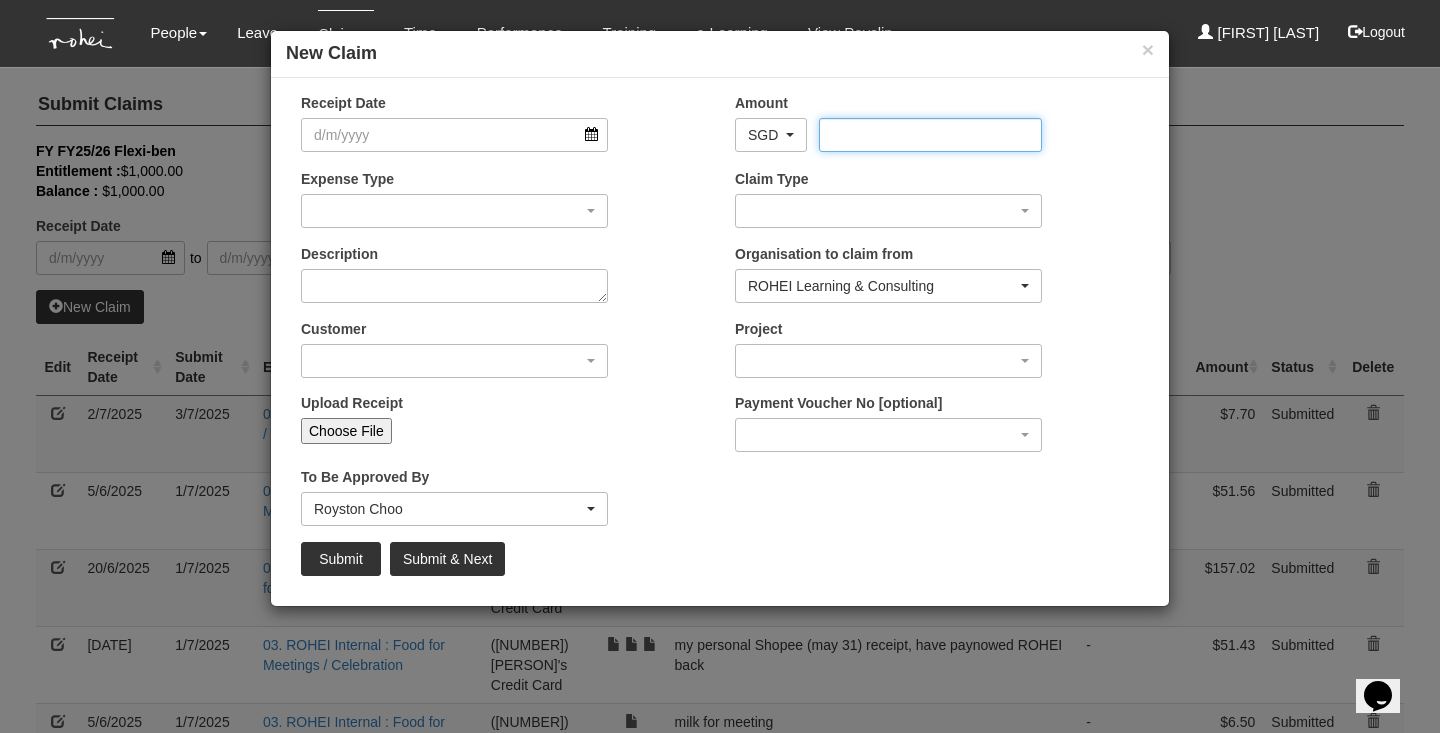 click on "Amount" at bounding box center (930, 135) 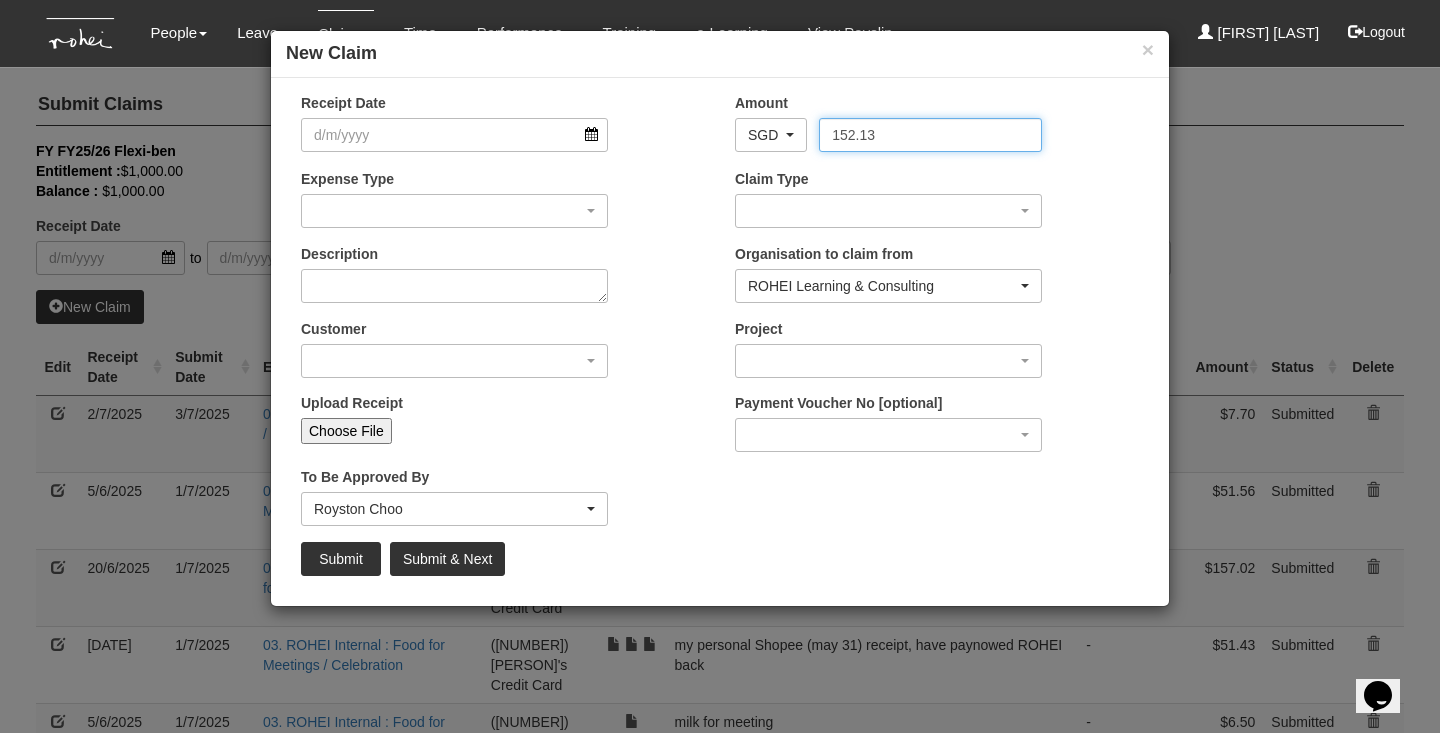 type on "152.13" 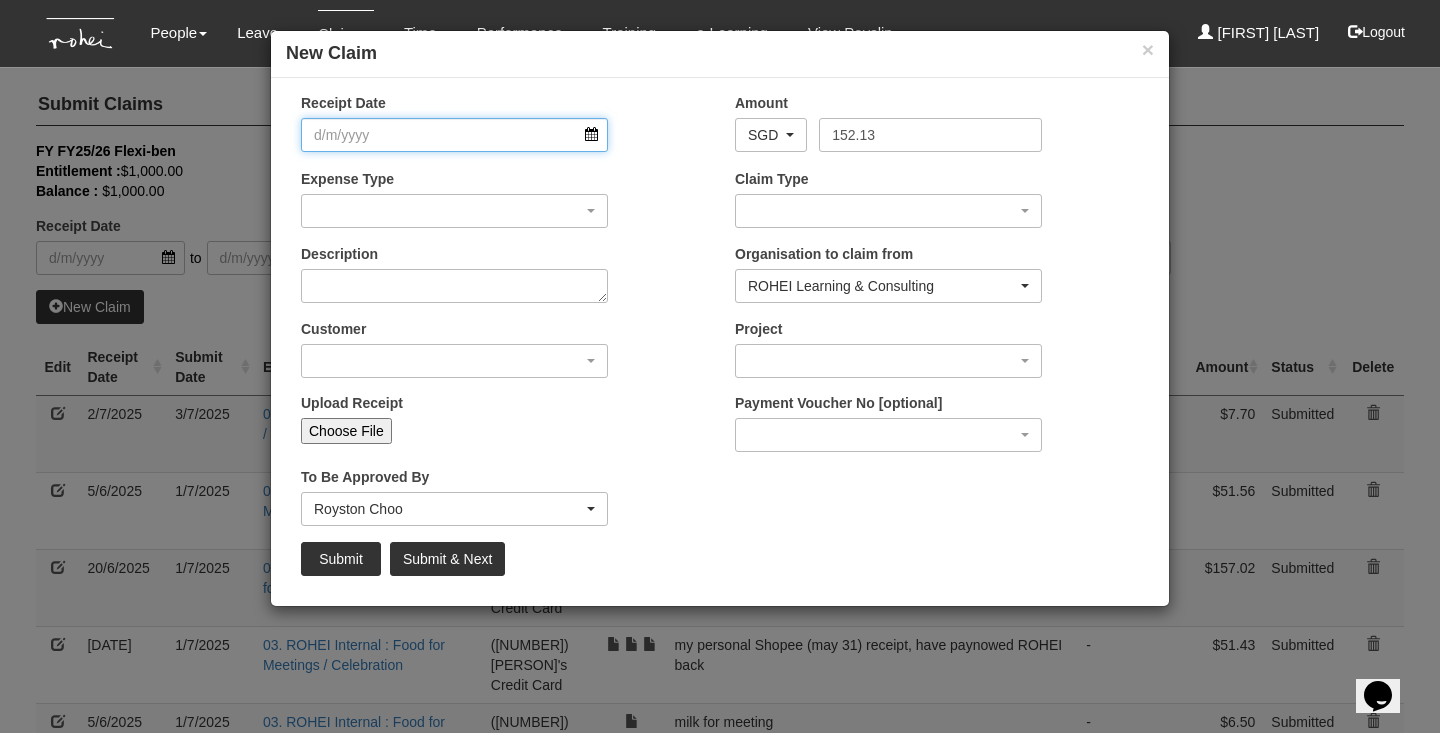 click on "Receipt Date" at bounding box center (454, 135) 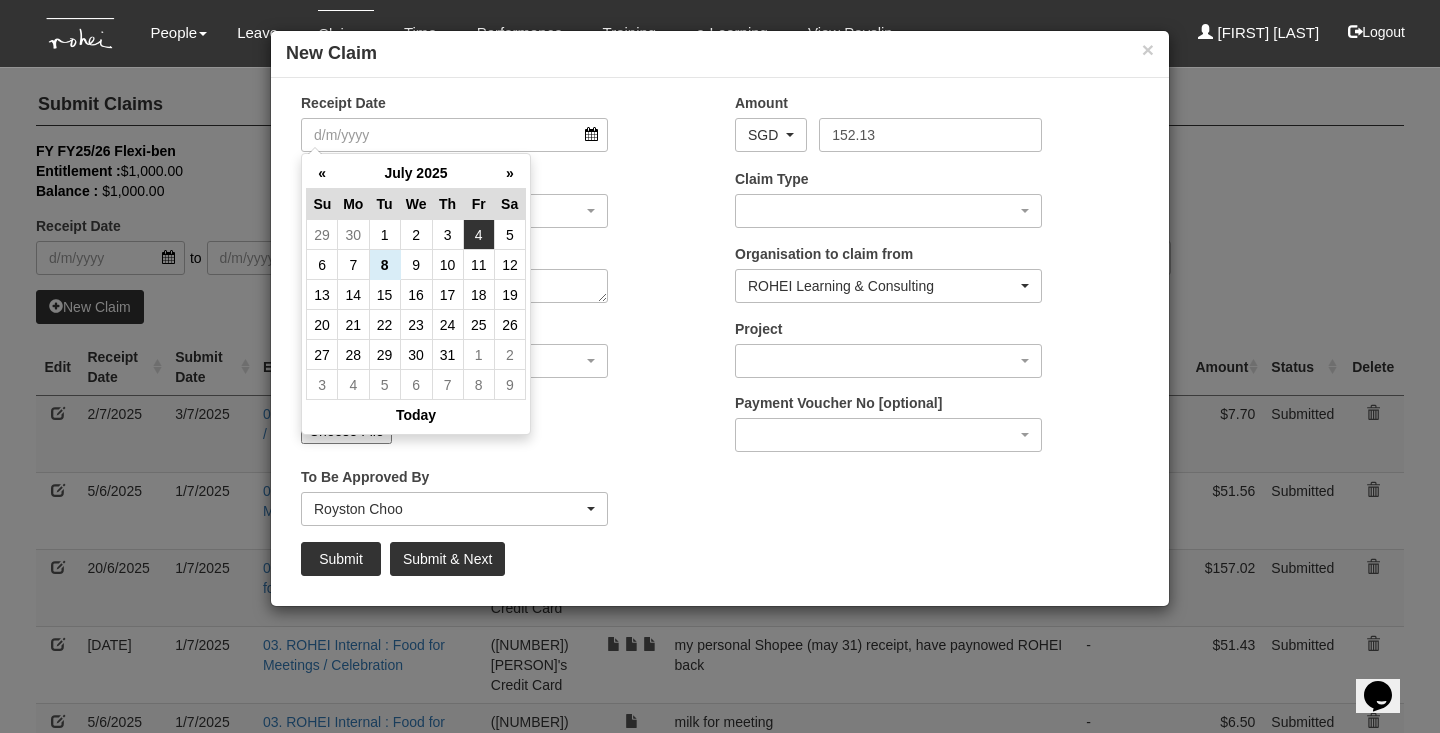 click on "4" at bounding box center (478, 235) 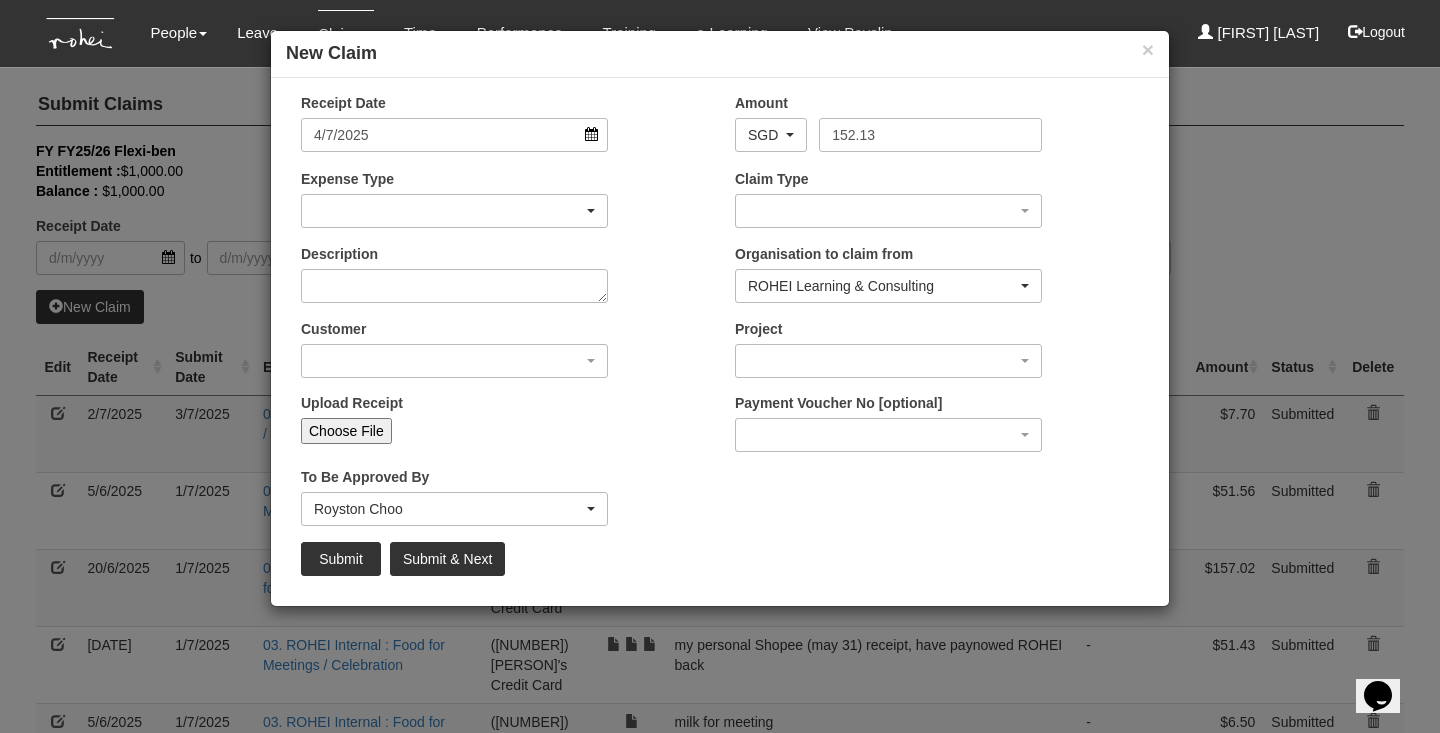 click at bounding box center (454, 211) 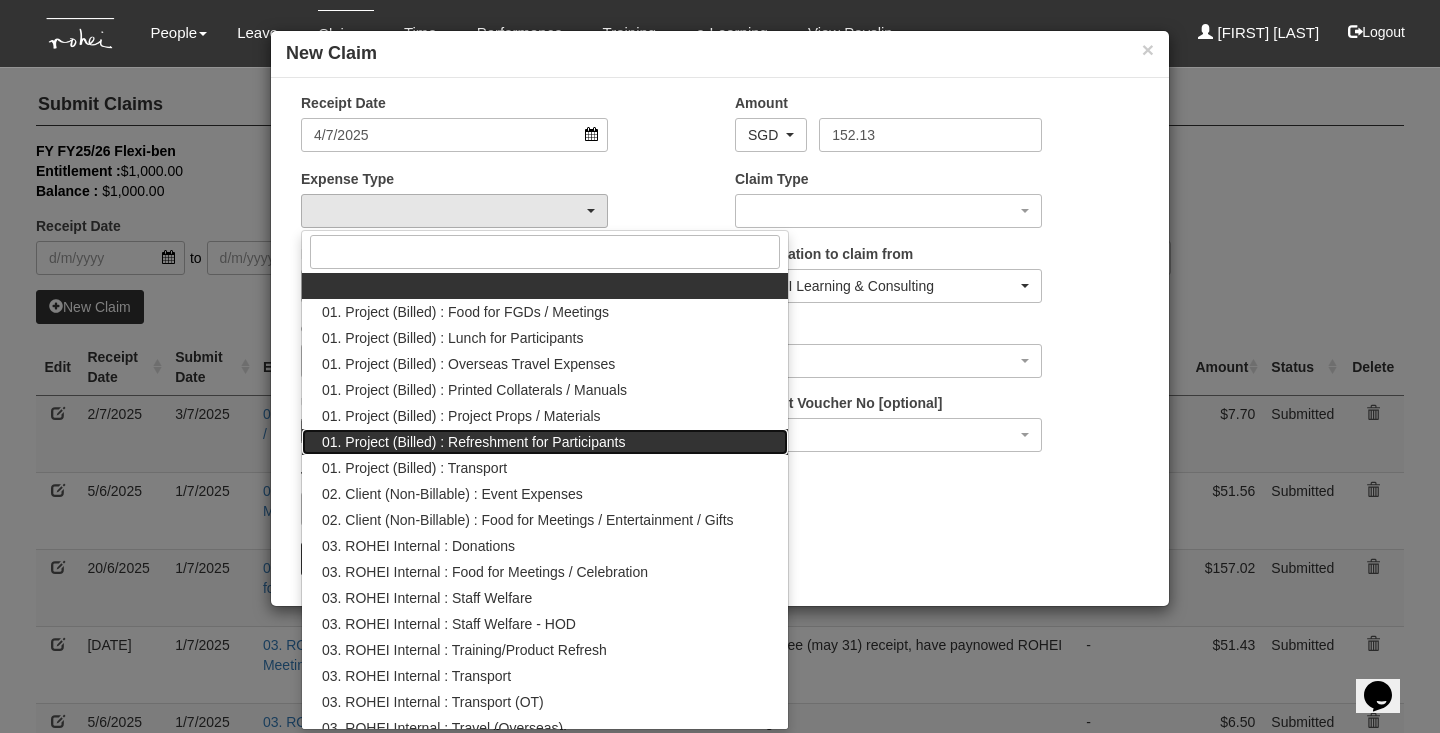 click on "01. Project (Billed) : Refreshment for Participants" at bounding box center (322, 291) 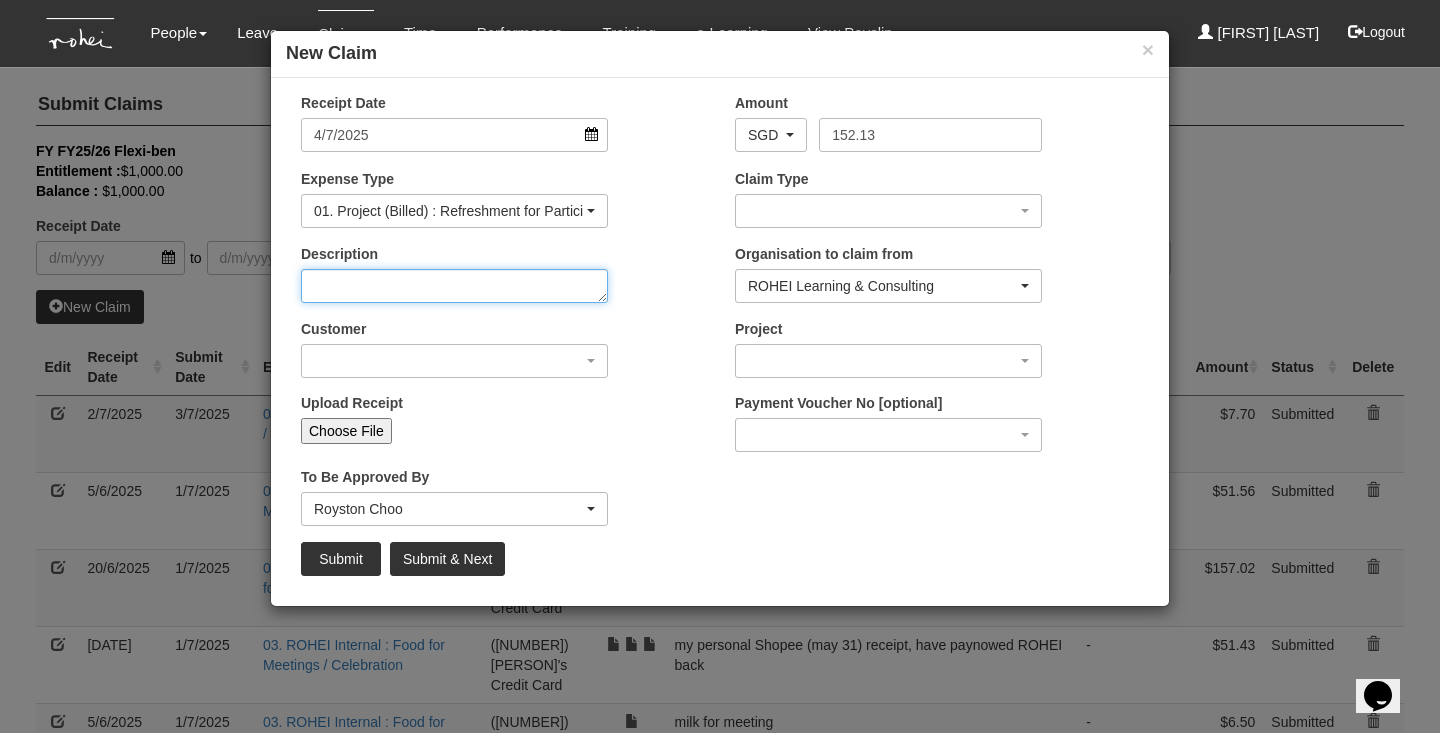 click on "Description" at bounding box center (454, 286) 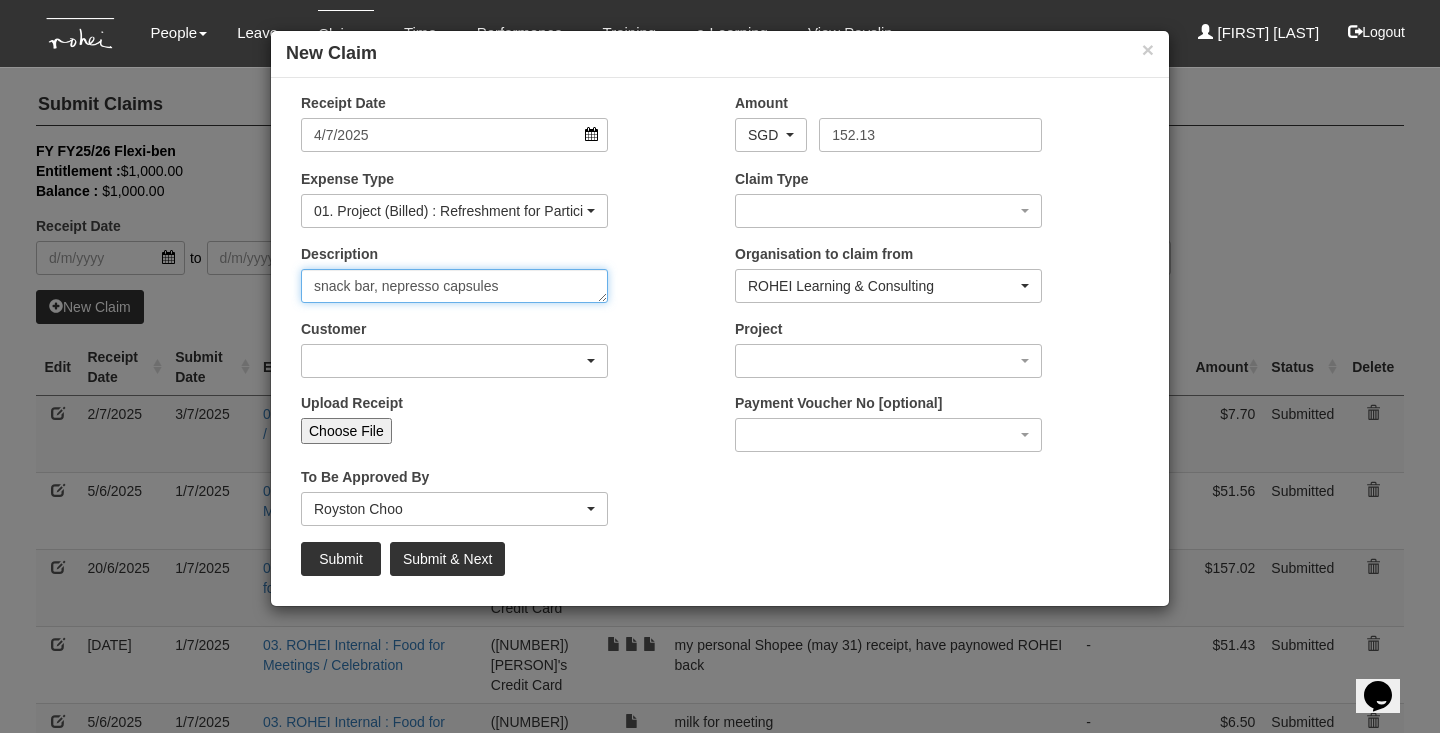 type on "snack bar, nepresso capsules" 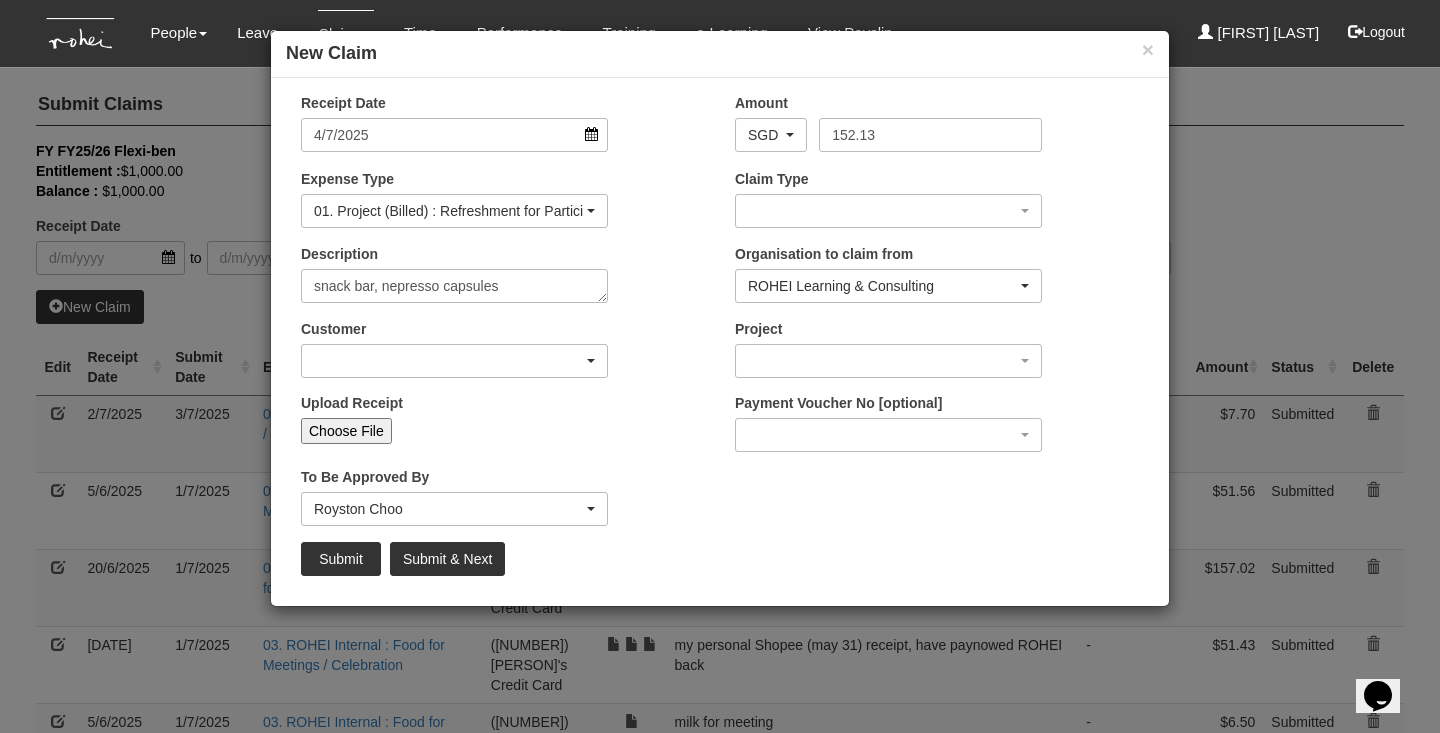 click at bounding box center (888, 211) 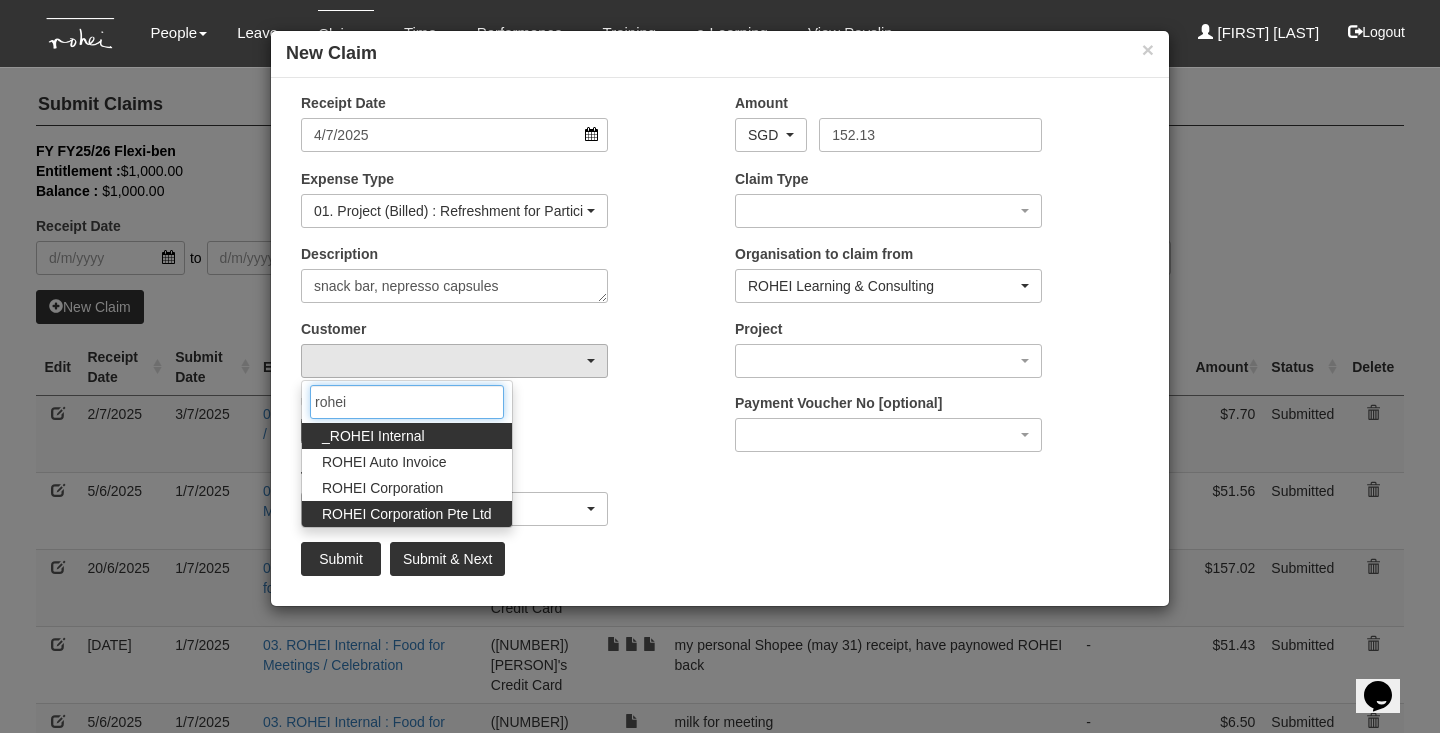 type on "rohei" 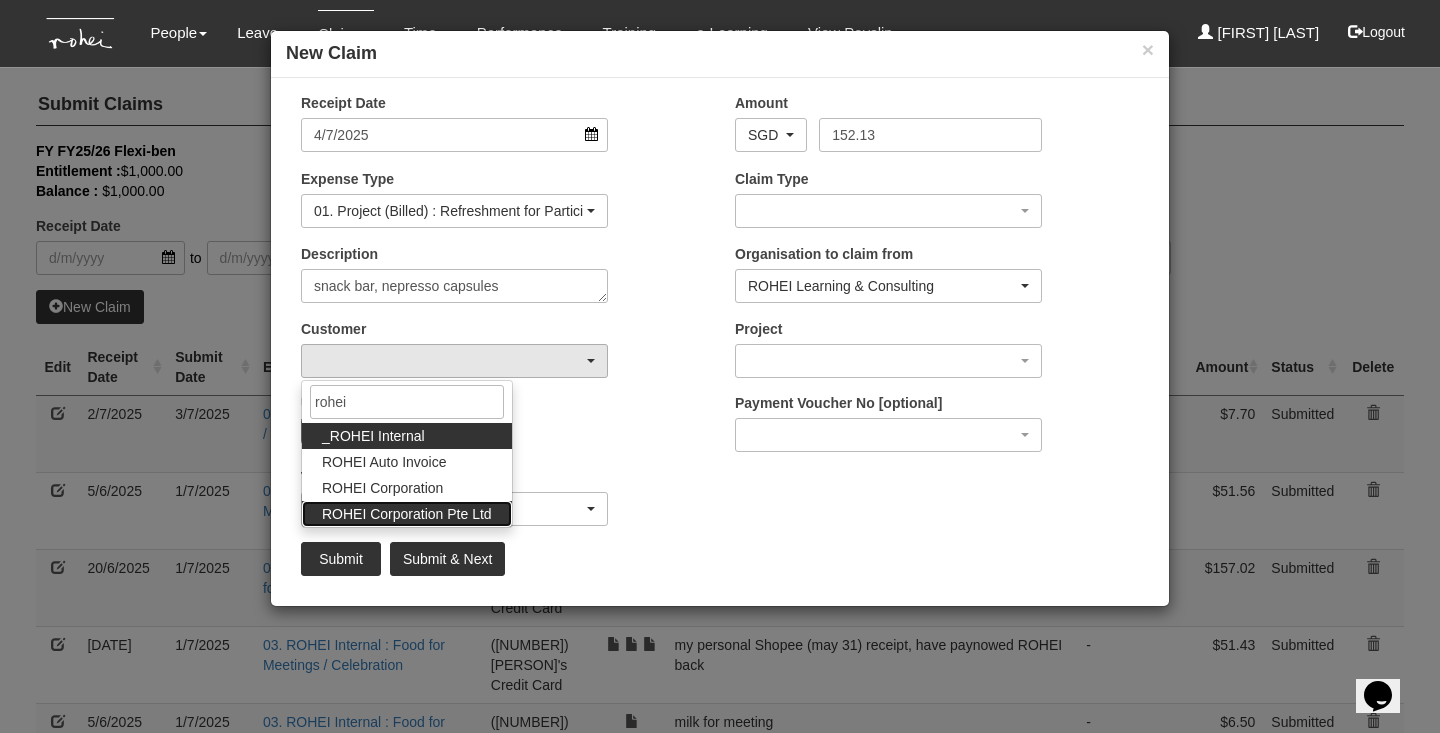click on "ROHEI Corporation Pte Ltd" at bounding box center [373, 436] 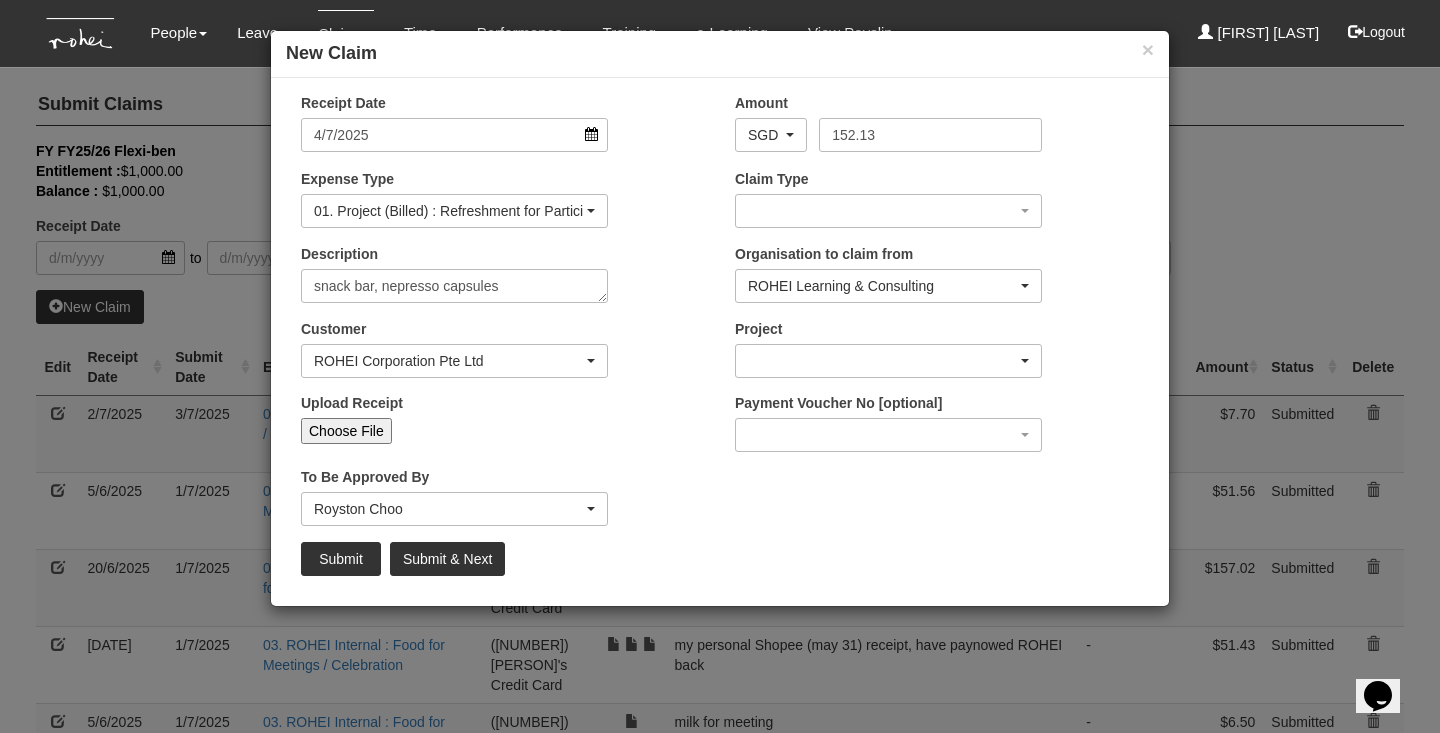 click at bounding box center [888, 211] 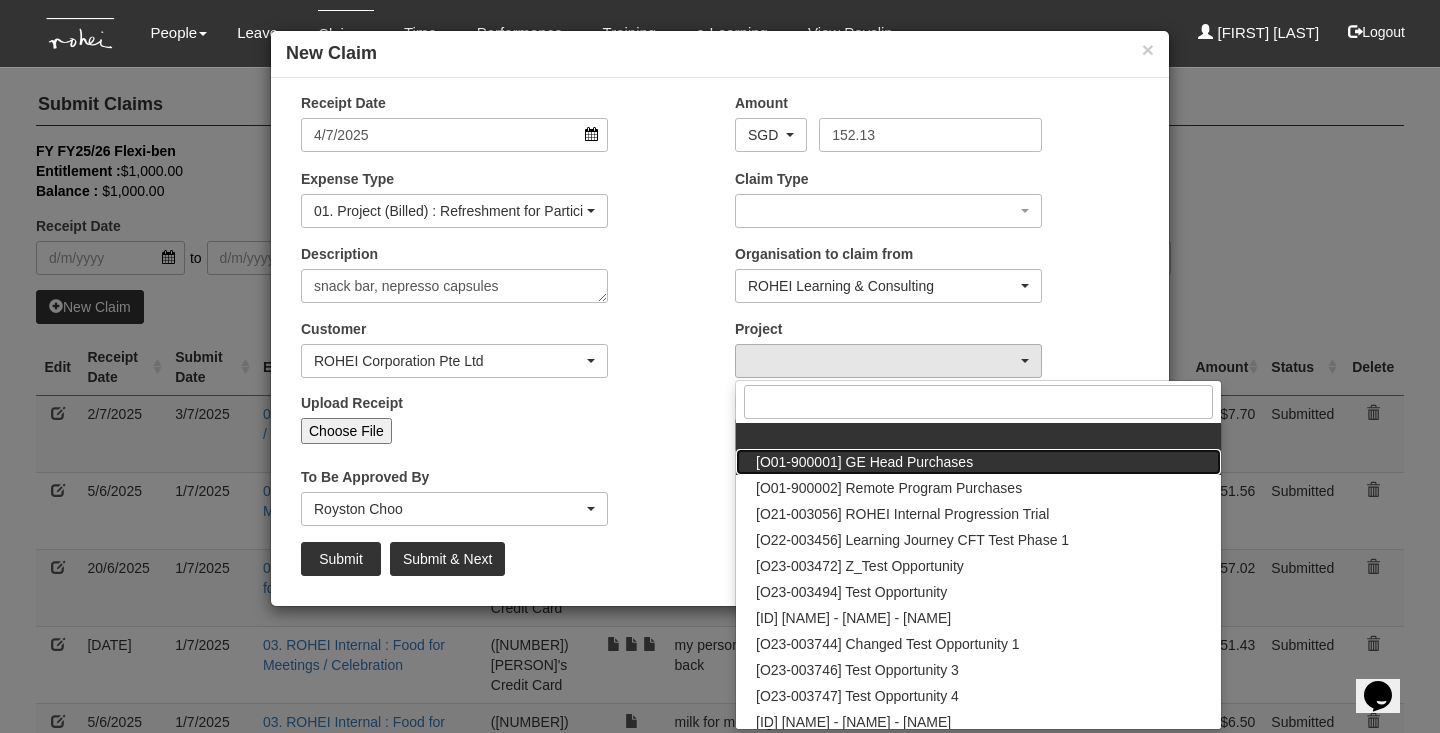 click on "[O01-900001] GE Head Purchases" at bounding box center [756, 441] 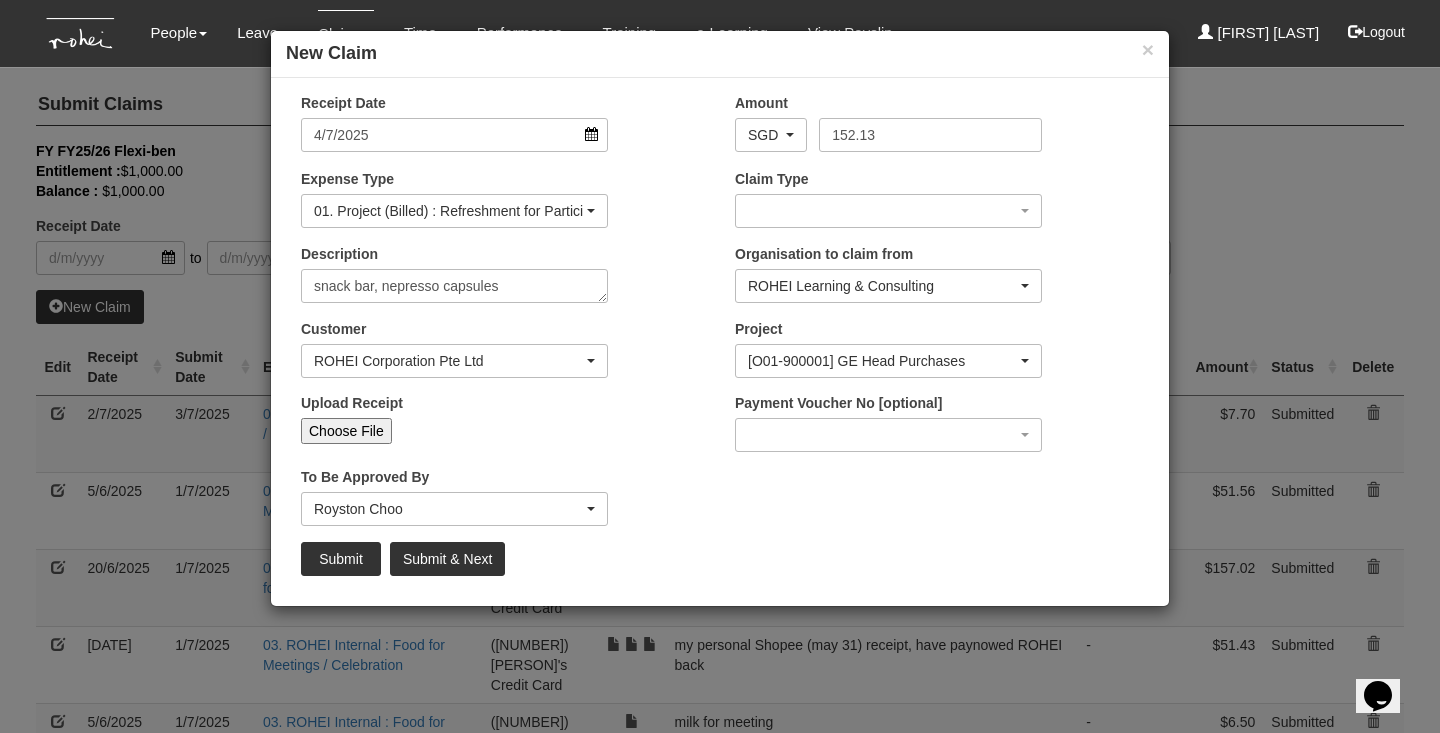 click on "Choose File" at bounding box center [346, 431] 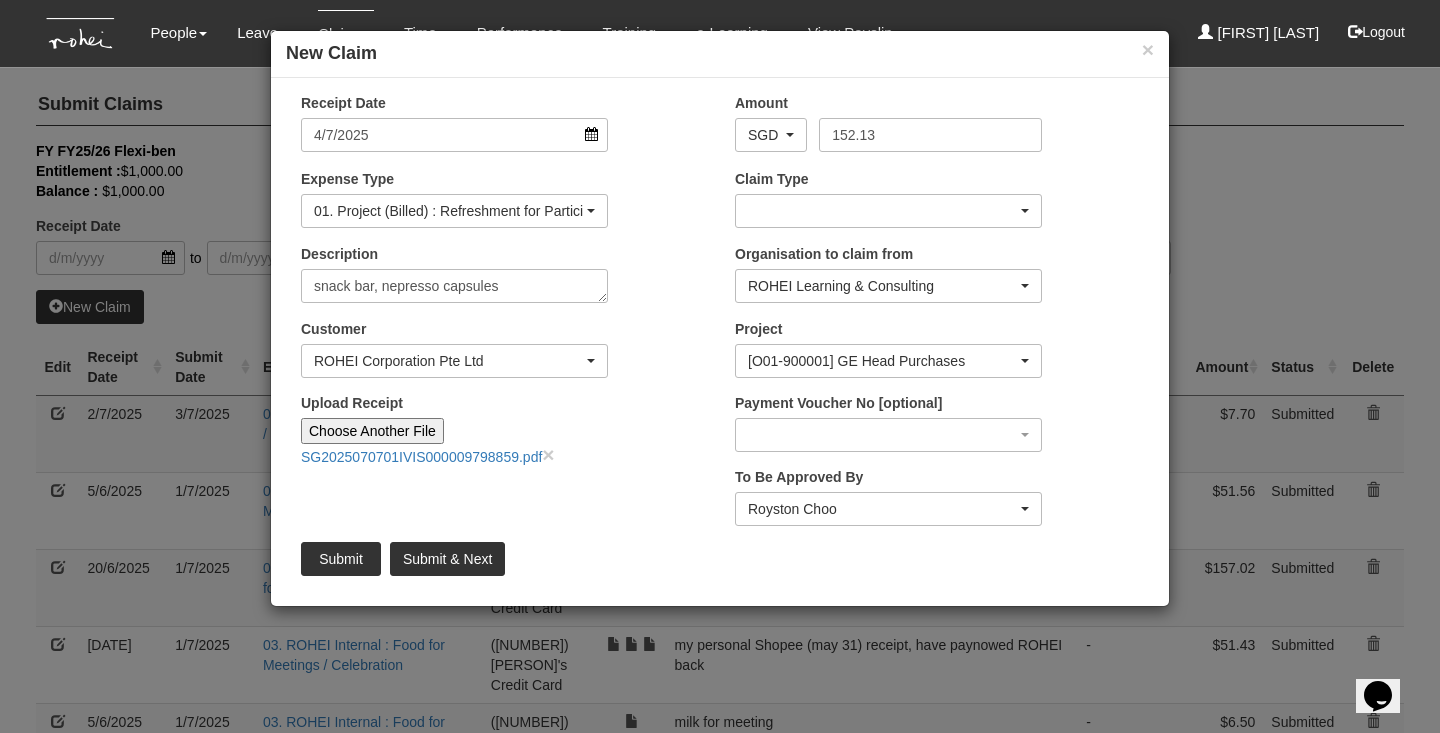 click at bounding box center [888, 211] 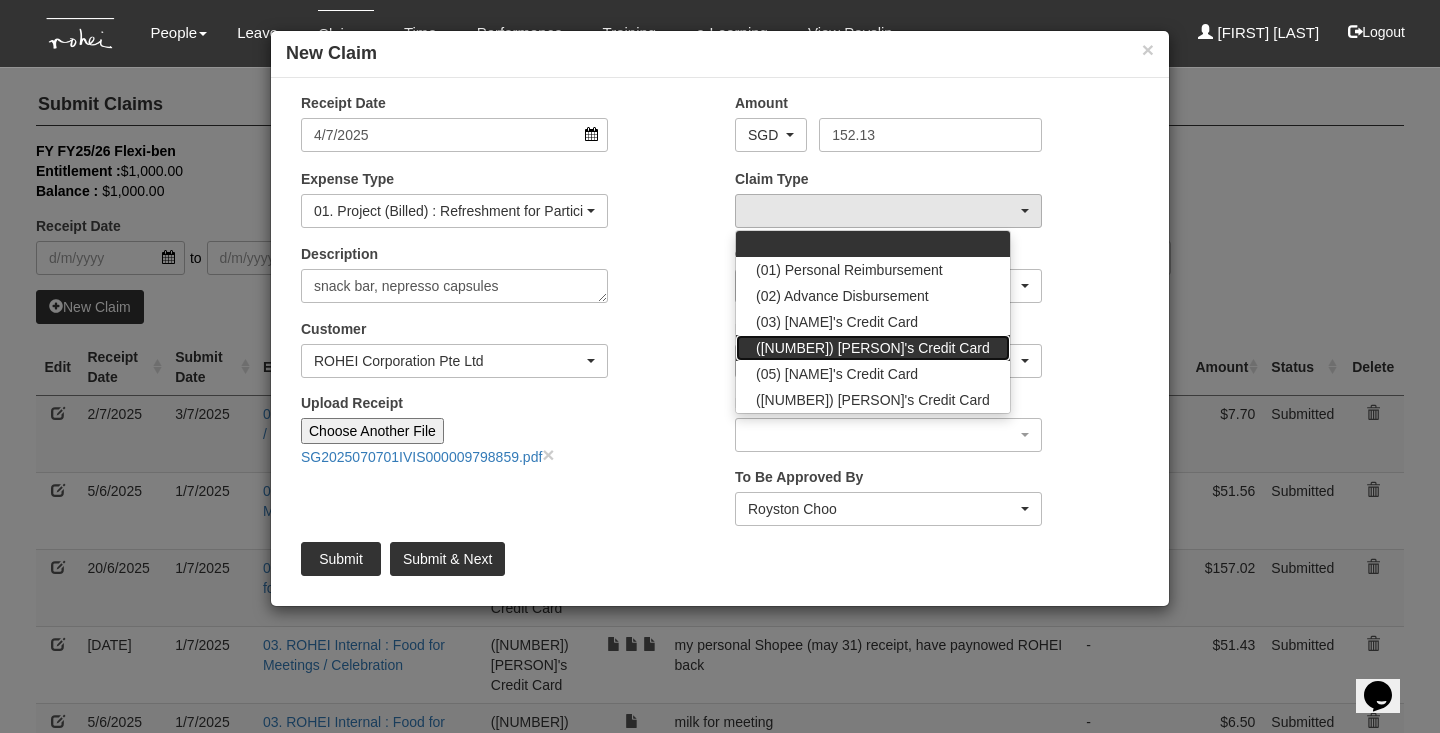 click on "([PHONE]) [NAME]'s Credit Card" at bounding box center [756, 249] 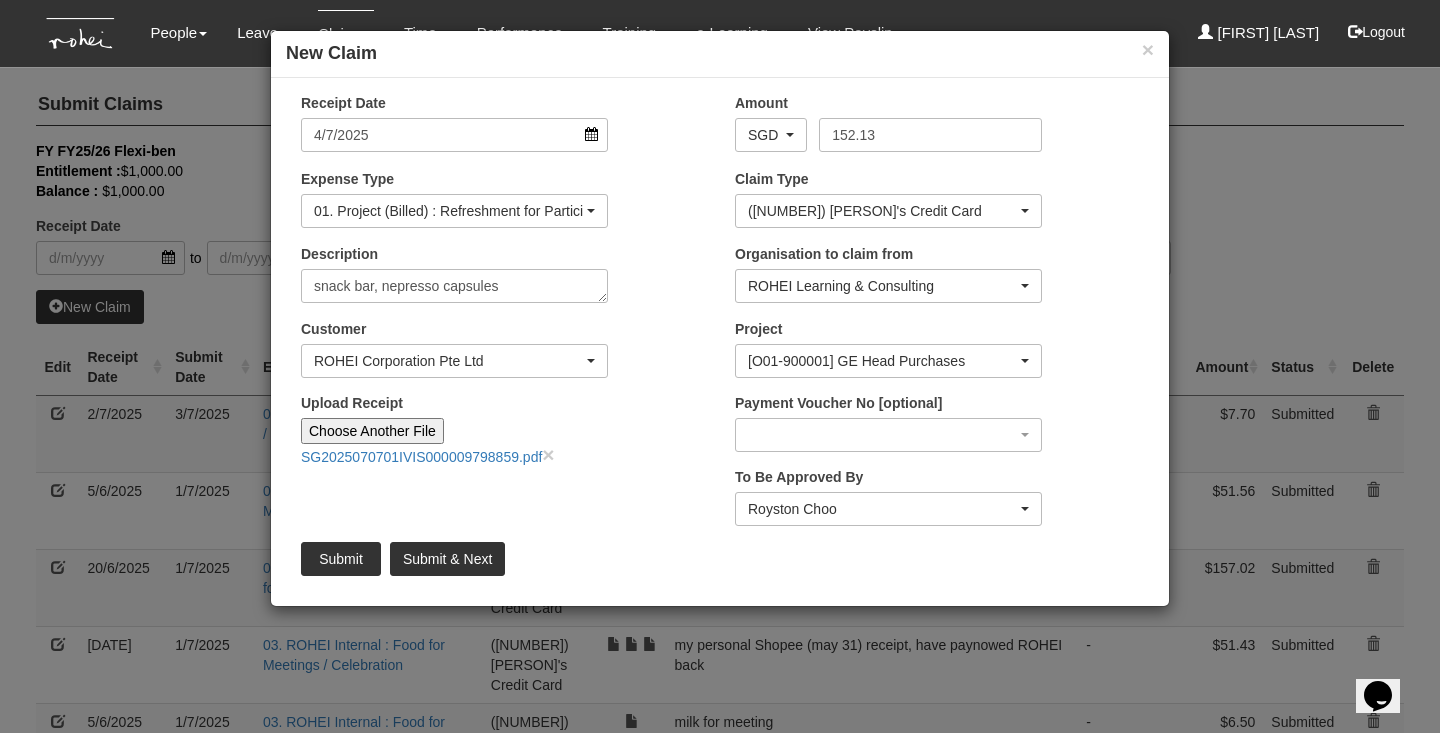 click on "Submit" at bounding box center (341, 559) 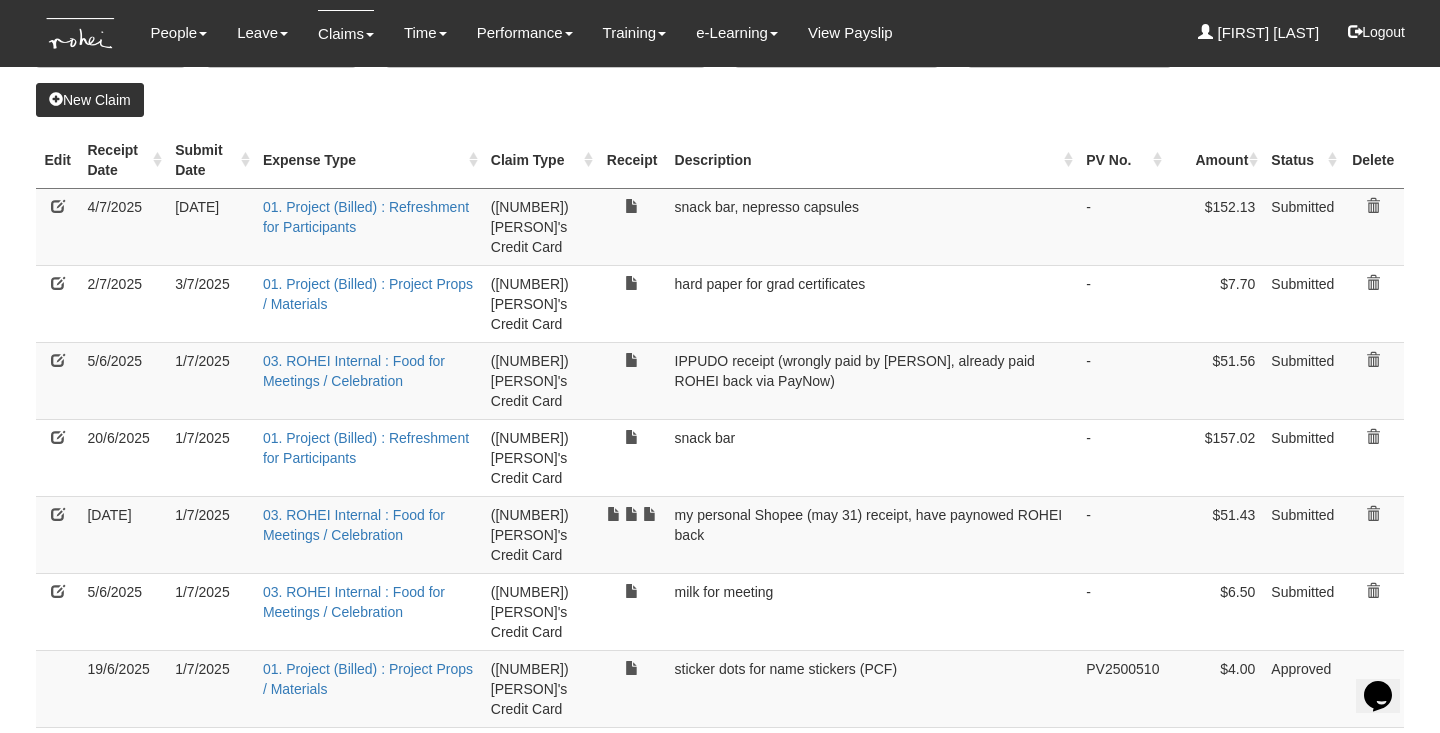 scroll, scrollTop: 211, scrollLeft: 0, axis: vertical 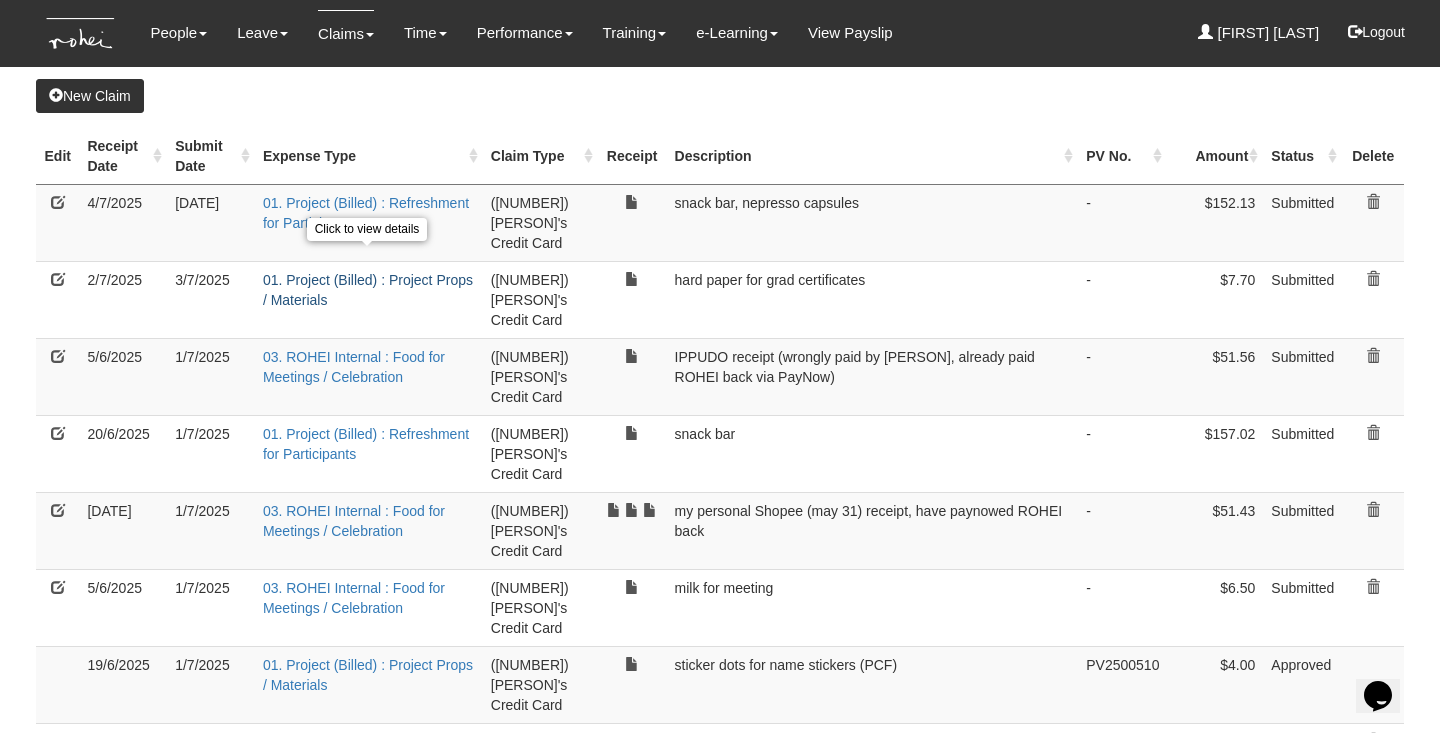 click on "01. Project (Billed) : Project Props / Materials" at bounding box center [368, 290] 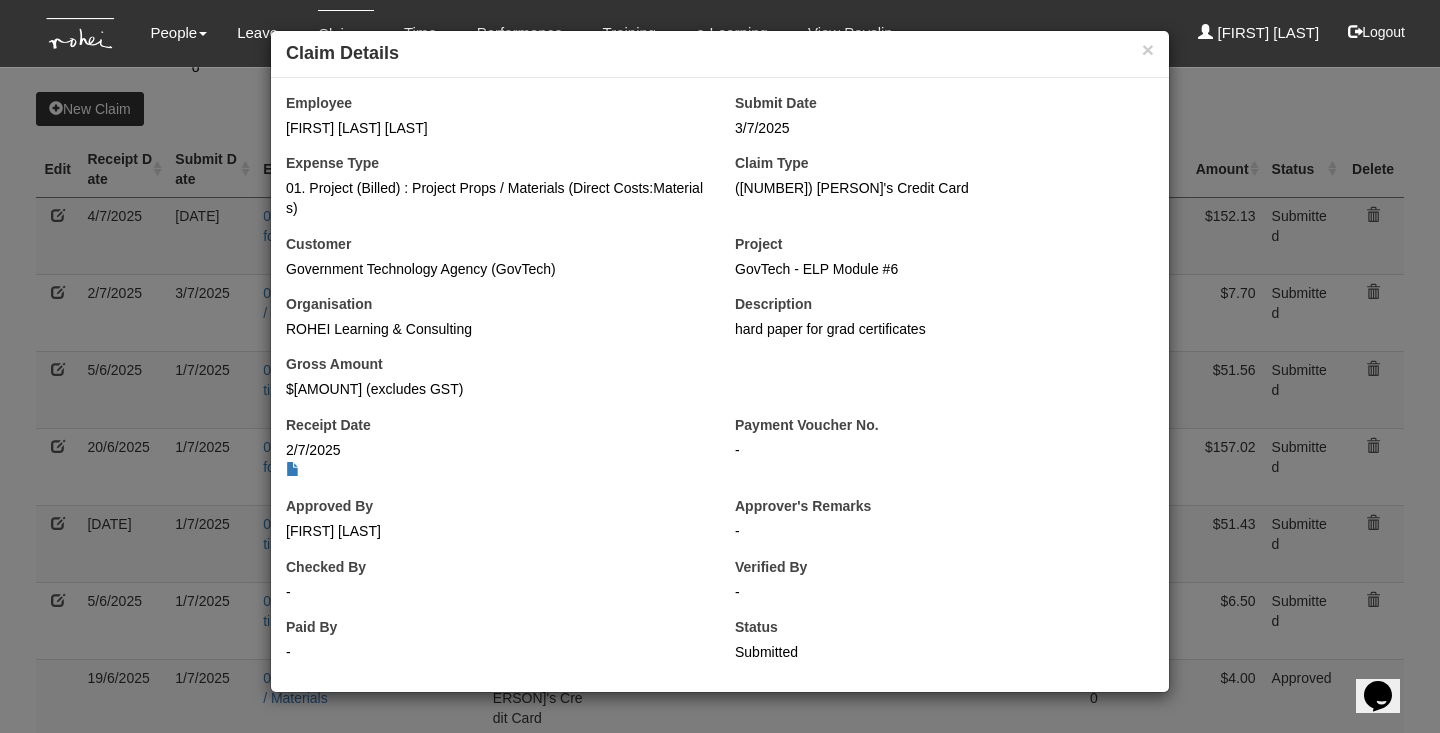 click on "× Claim Details
Employee
Mirzi Rayza Tabian Gardon
Submit Date
3/7/2025
Expense Type
01. Project (Billed) : Project Props / Materials (Direct Costs:Materials)
Claim Type
(04) Roy's Credit Card
Customer
Government Technology Agency (GovTech)
Project
GovTech - ELP Module #6
Organisation
ROHEI Learning & Consulting
Description
hard paper for grad certificates
Gross Amount
$7.70 (excludes GST)
Receipt Date
2/7/2025" at bounding box center (720, 366) 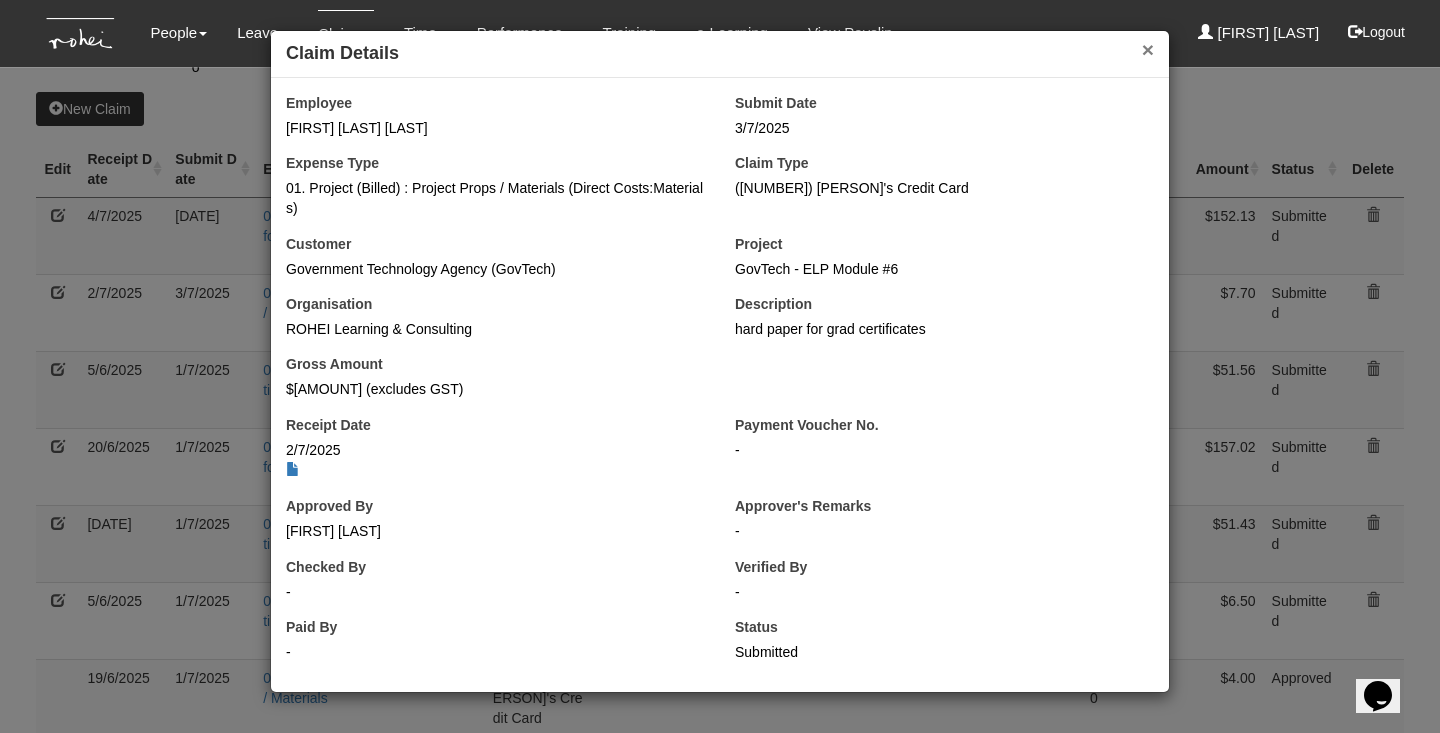 click on "×" at bounding box center (1148, 49) 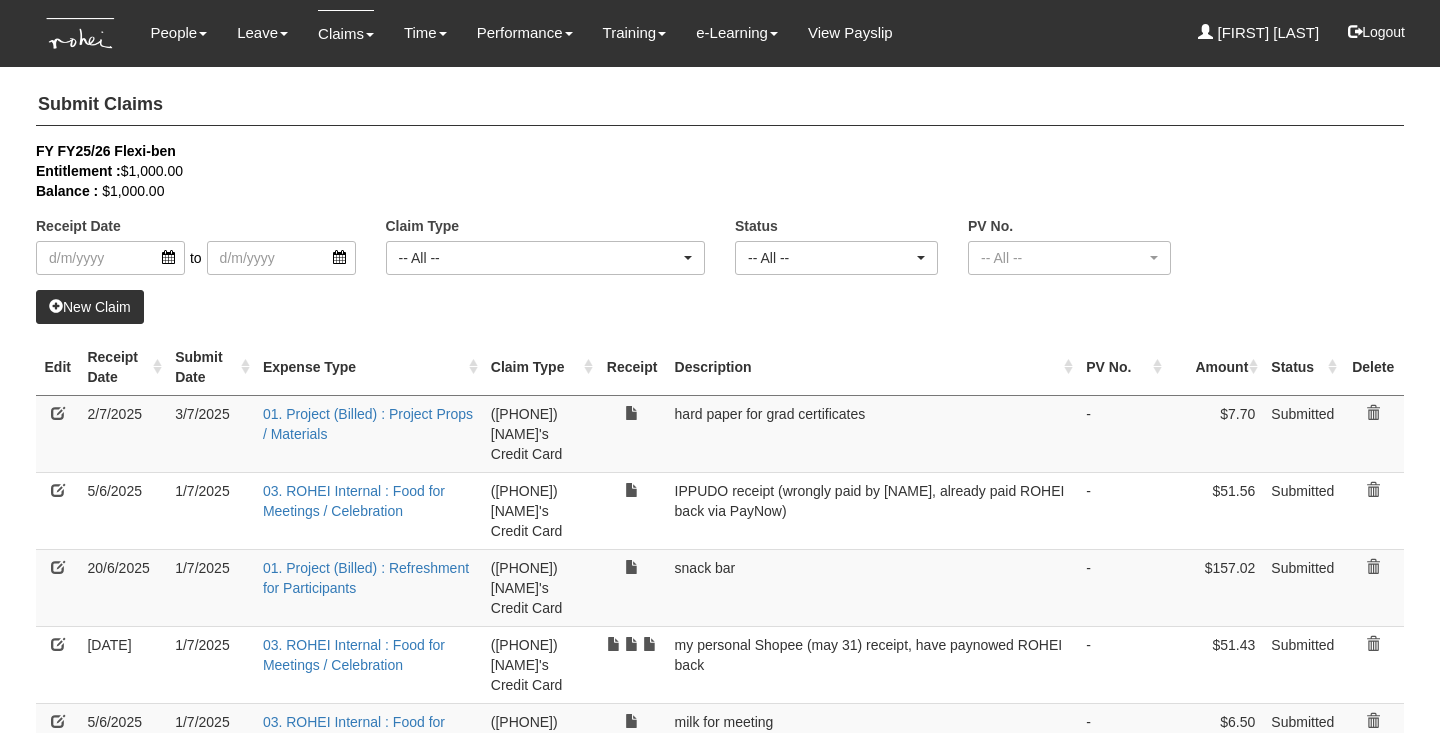 scroll, scrollTop: 0, scrollLeft: 0, axis: both 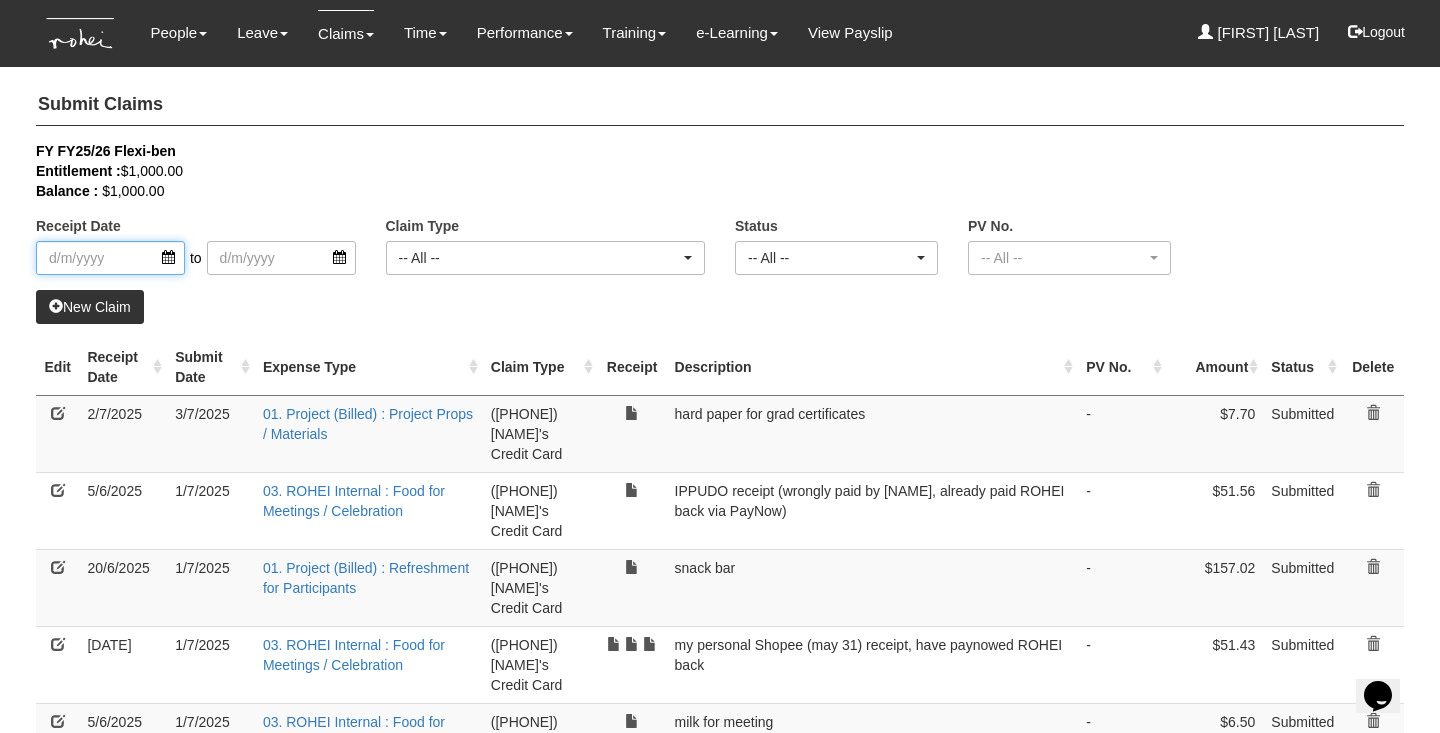 click at bounding box center (110, 258) 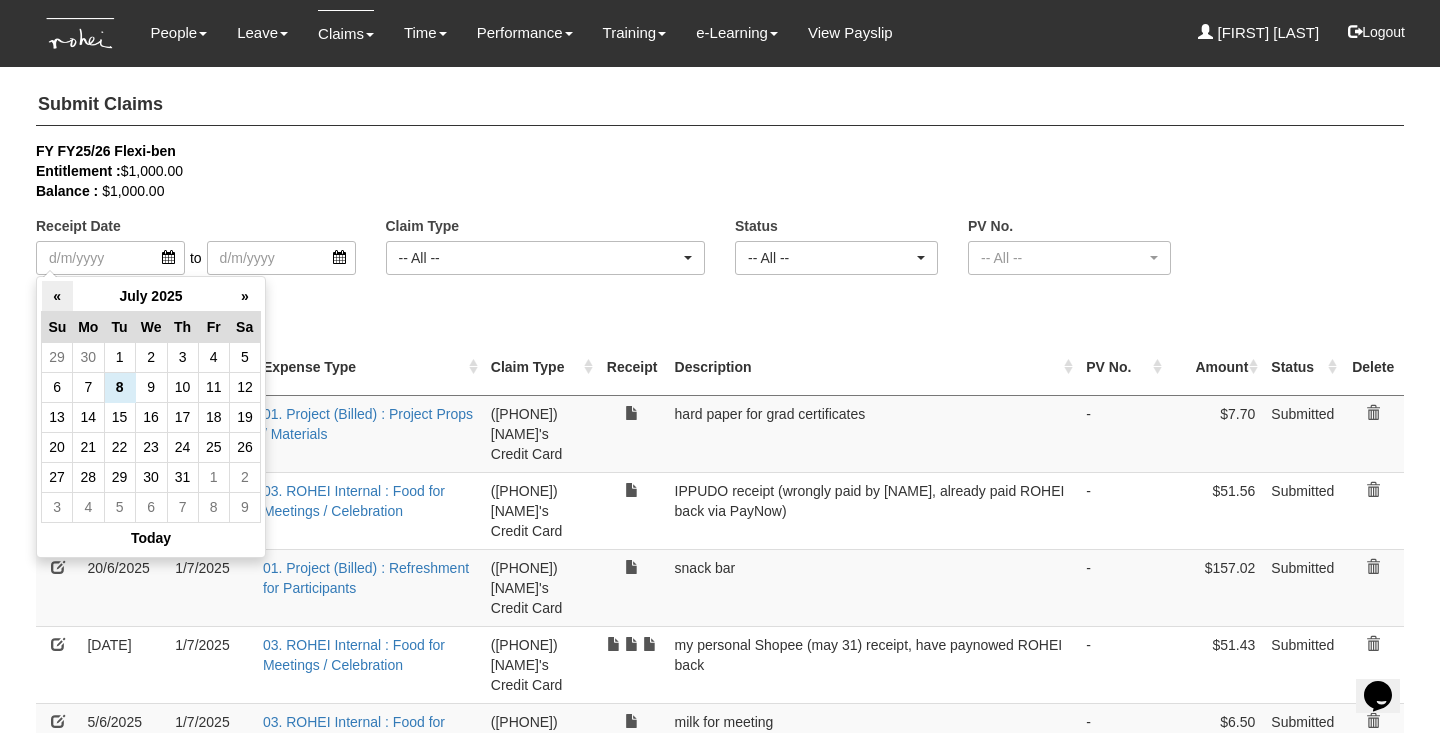 click on "«" at bounding box center (57, 296) 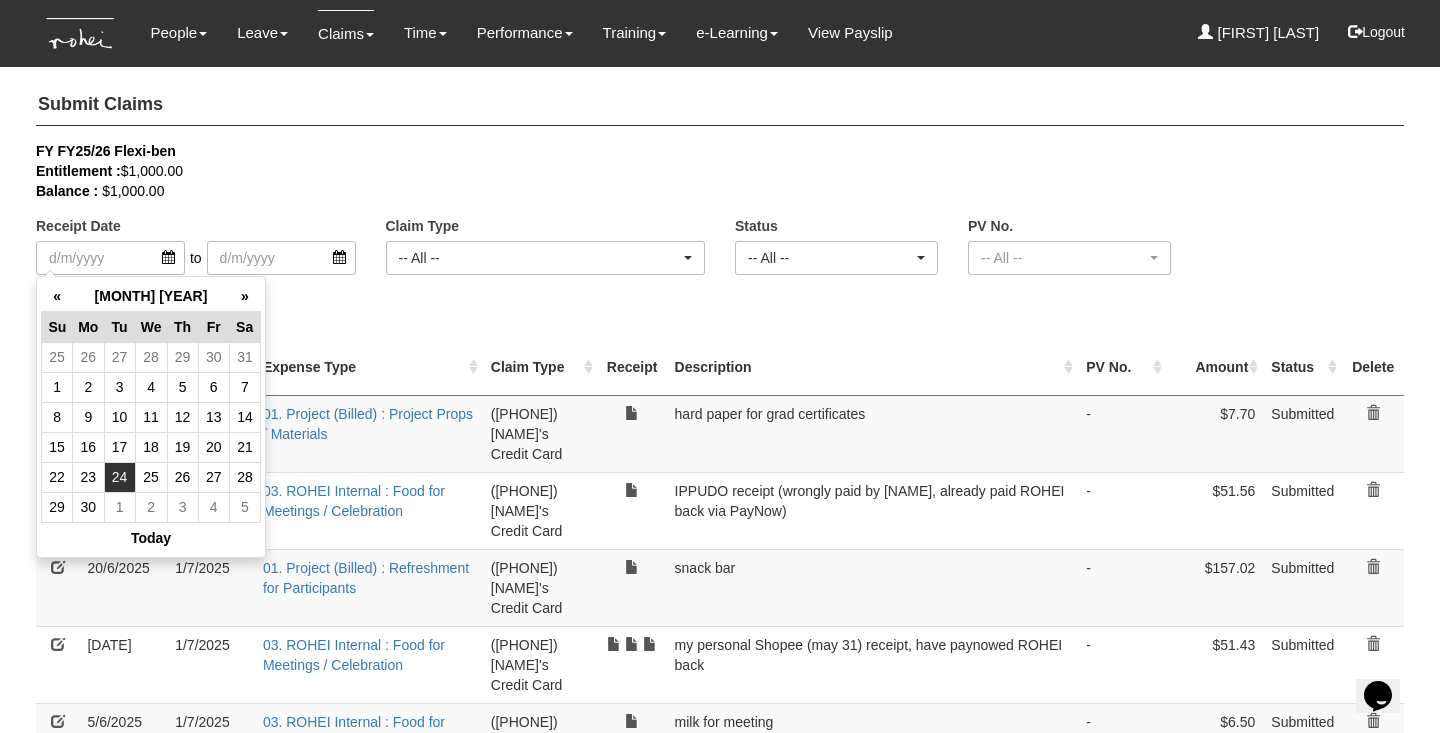 click on "24" at bounding box center (119, 357) 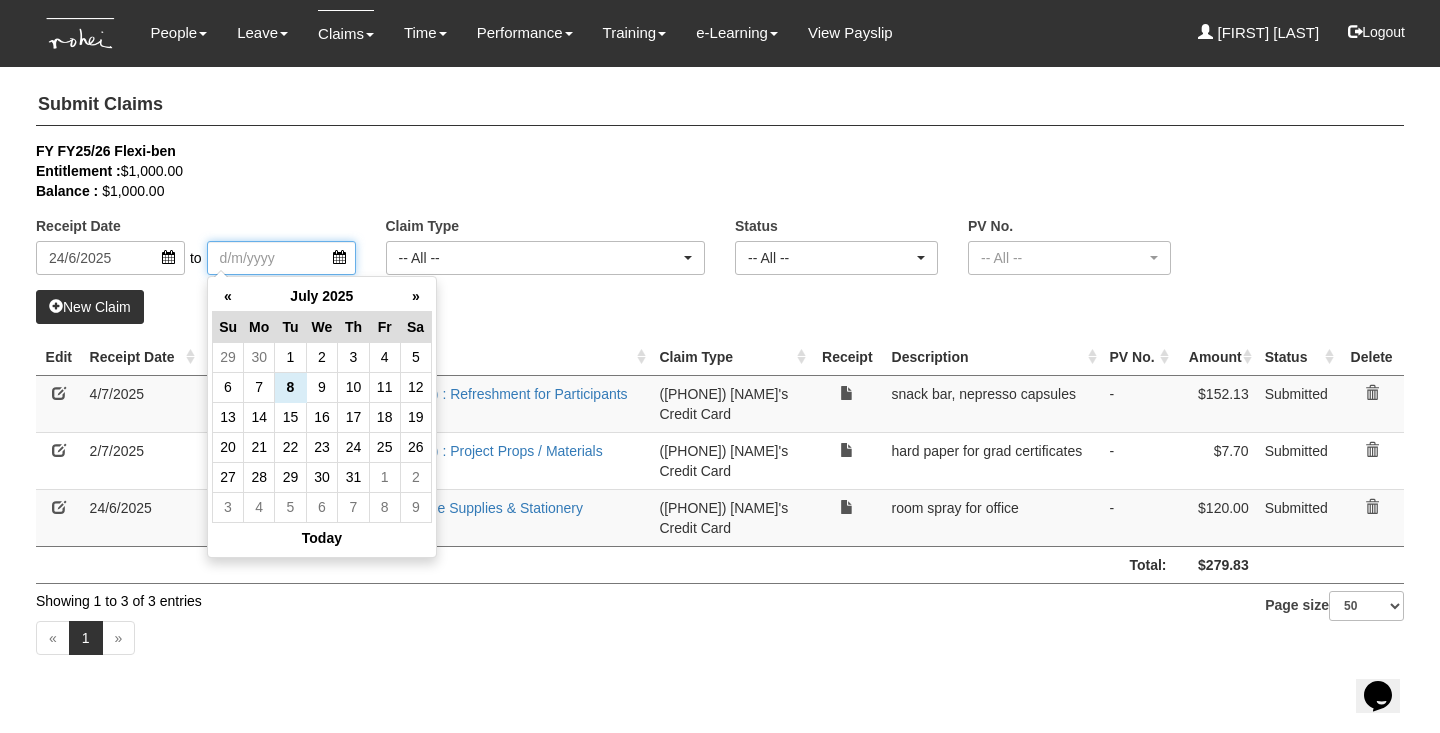 click at bounding box center [281, 258] 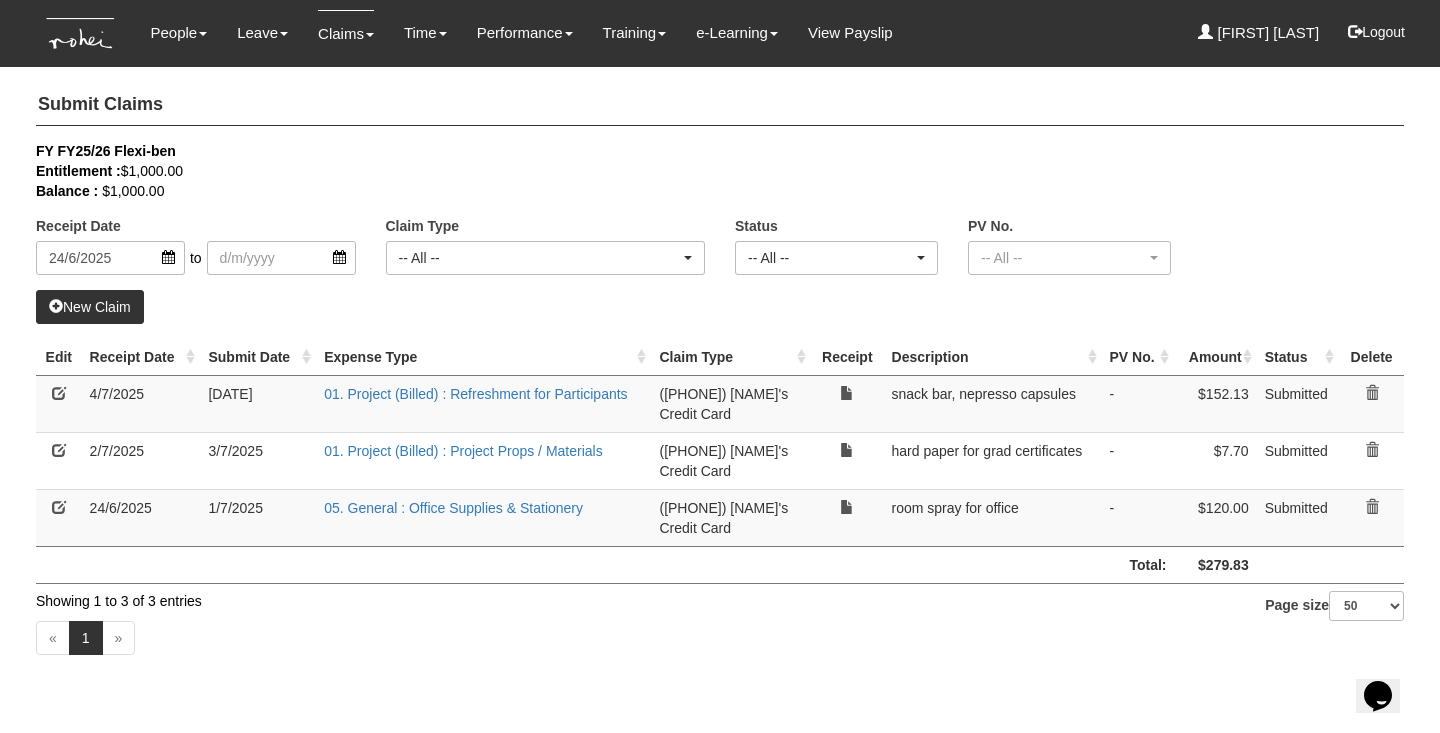 click on "Receipt Date: [DATE] Submit Date: [DATE] Claim Type -- All -- (01) Personal Reimbursement (02) AdvanceDisbursement (03) [PERSON]'s Credit Card (04) [PERSON]'s Credit Card (05) [PERSON]'s Credit Card (06) [PERSON]'s Credit Card -- All -- Status -- All -- Submitted Approved Verified Returned Paid -- All -- PV No. -- All -- PV2200048" at bounding box center (720, 215) 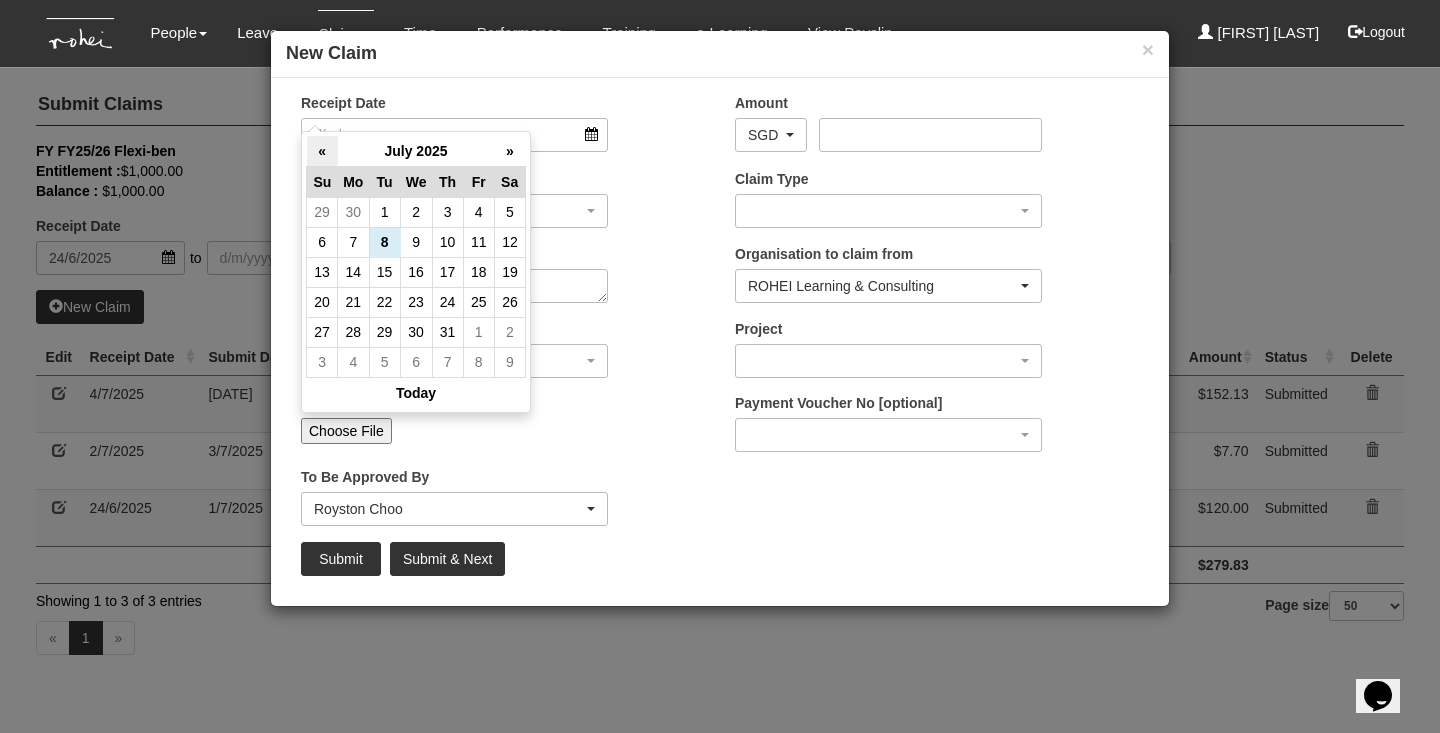 click on "«" at bounding box center (322, 151) 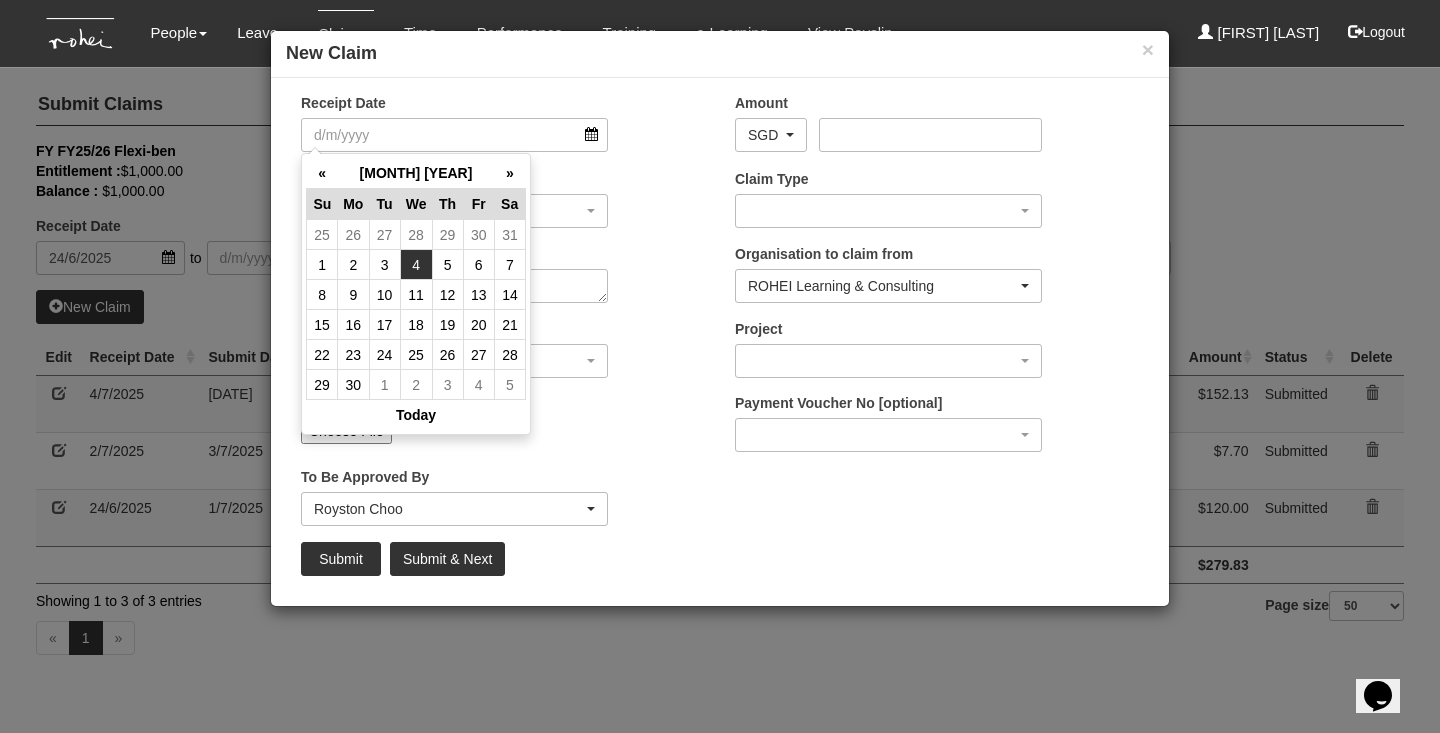 click on "4" at bounding box center [416, 235] 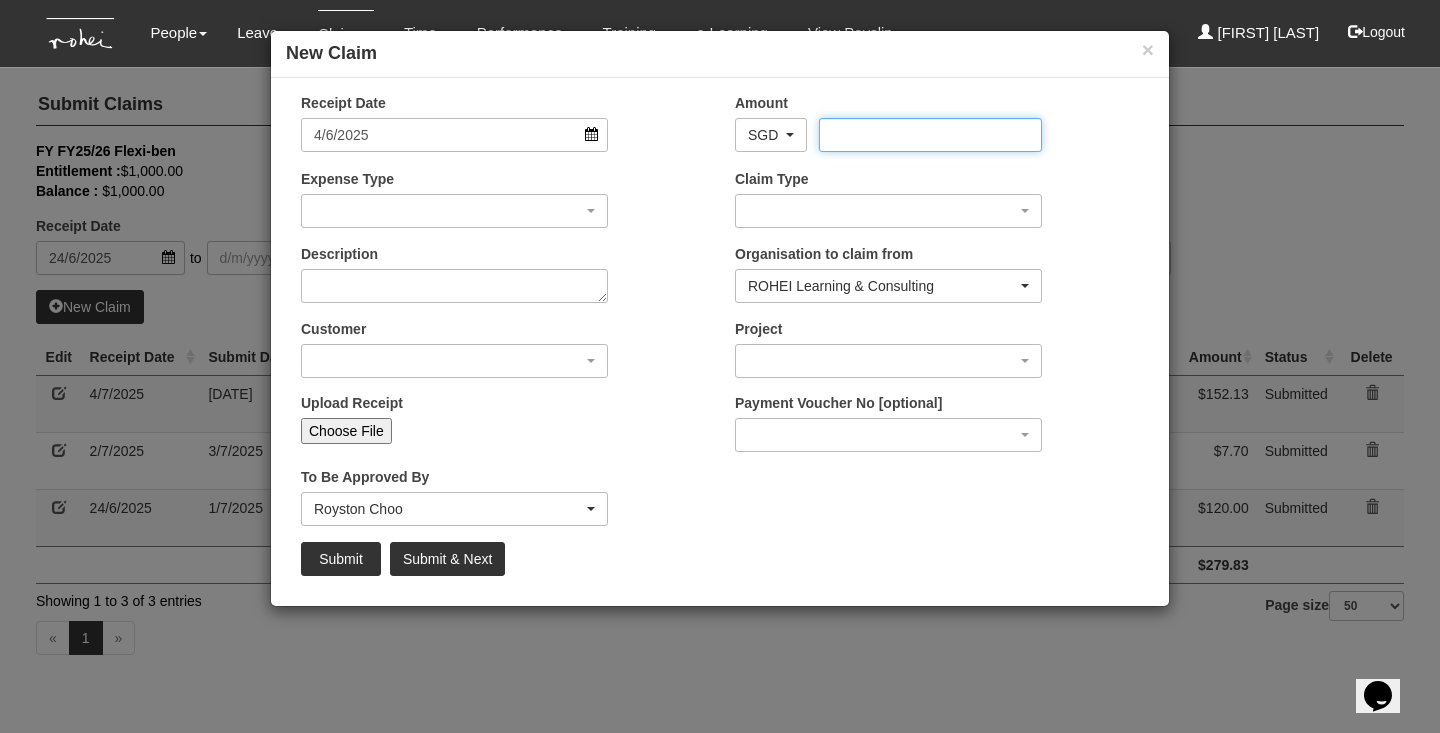 click on "Amount" at bounding box center (930, 135) 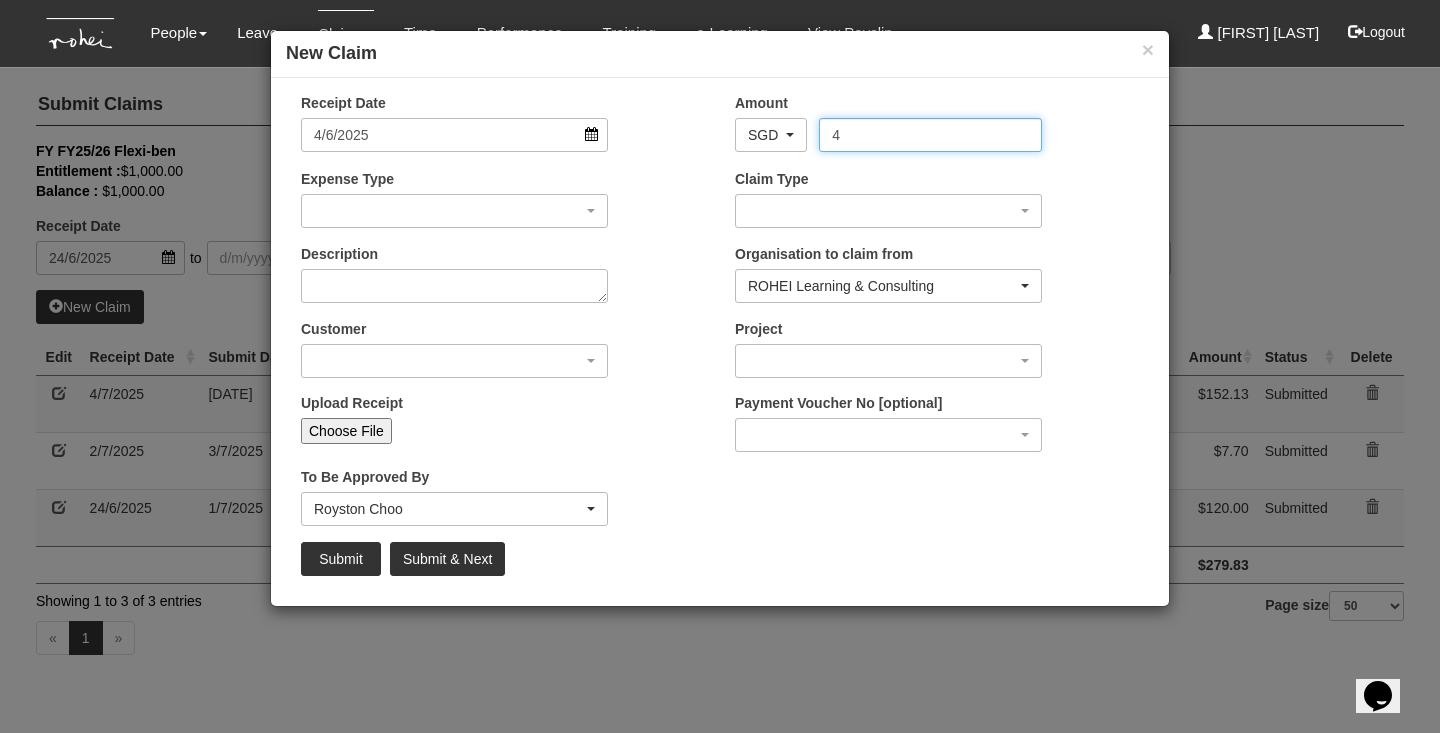 type on "4" 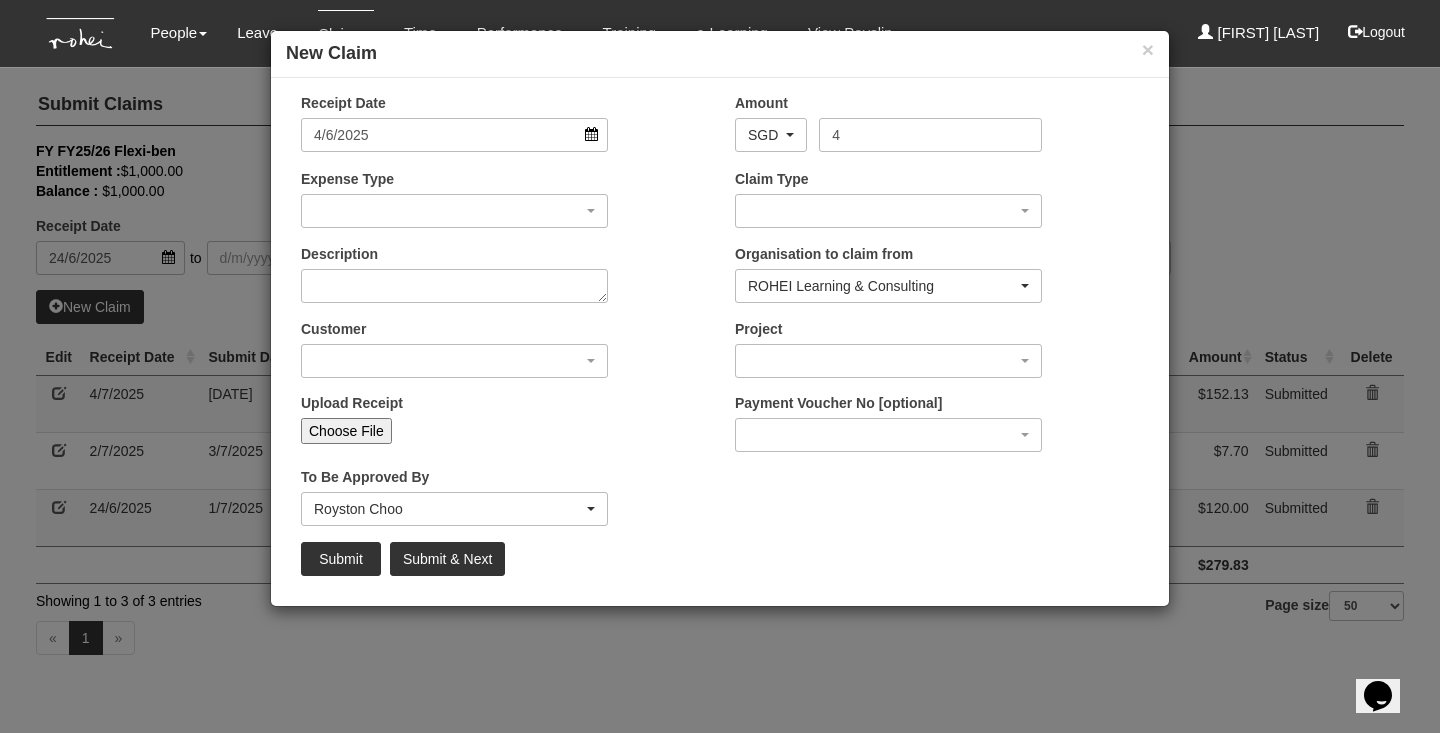 click on "Customer
(N/A)
_ROHEI Internal
3M ASIA PACIFIC PRIVATE LTD
58.com
AbbVie Operations Singapore Pte Ltd
Academy of Human Development
Academy of Singapore Teachers
Accenture
Accounting & Corporate Regulatory Authority (ACRA)
AcuMed Holdings Pte Ltd
ADVANCE AI
Advanced MedTech
Agape Little Uni.
Agency for Science, Technology and Research (A*Star)
Agency for Science, Technology and Research (A-Star)
Agri-food and Veterinary Authority of Singapore (AVA)
AIA Singapore Pte Ltd
Alfa Laval
All Saints Home
Alliance to End Plastic Waste
Ambulance Medical Service (AMS)
American Biltrite Far East Inc.
Amorepacific Singapore Pte Ltd
Anderson Secondary School
Ang Mo Kio Primary School
Ang Mo Kio Town Council
Anglican Preschool Services
Anglo - Chinese School (Primary)
Anglo Chinese Primary School
Antina" at bounding box center (503, 356) 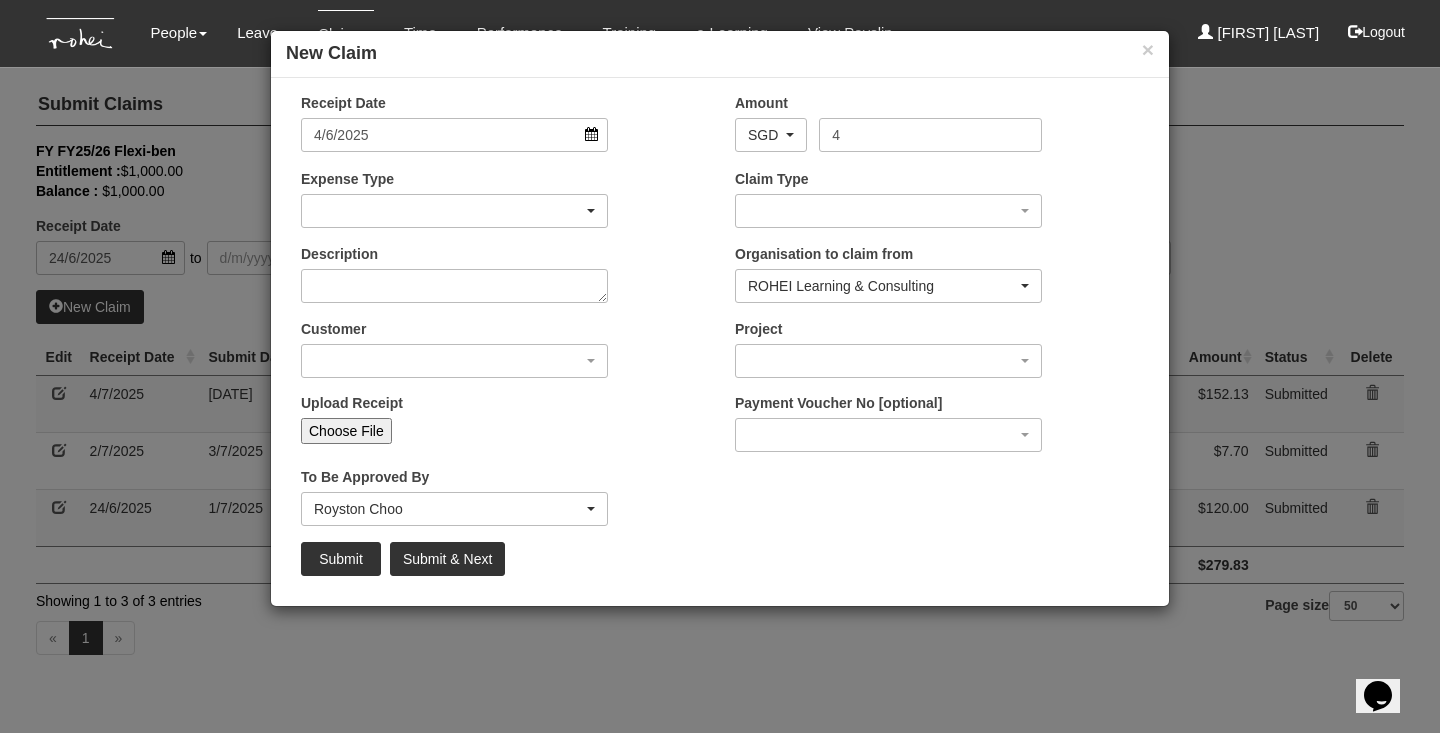 click at bounding box center (454, 211) 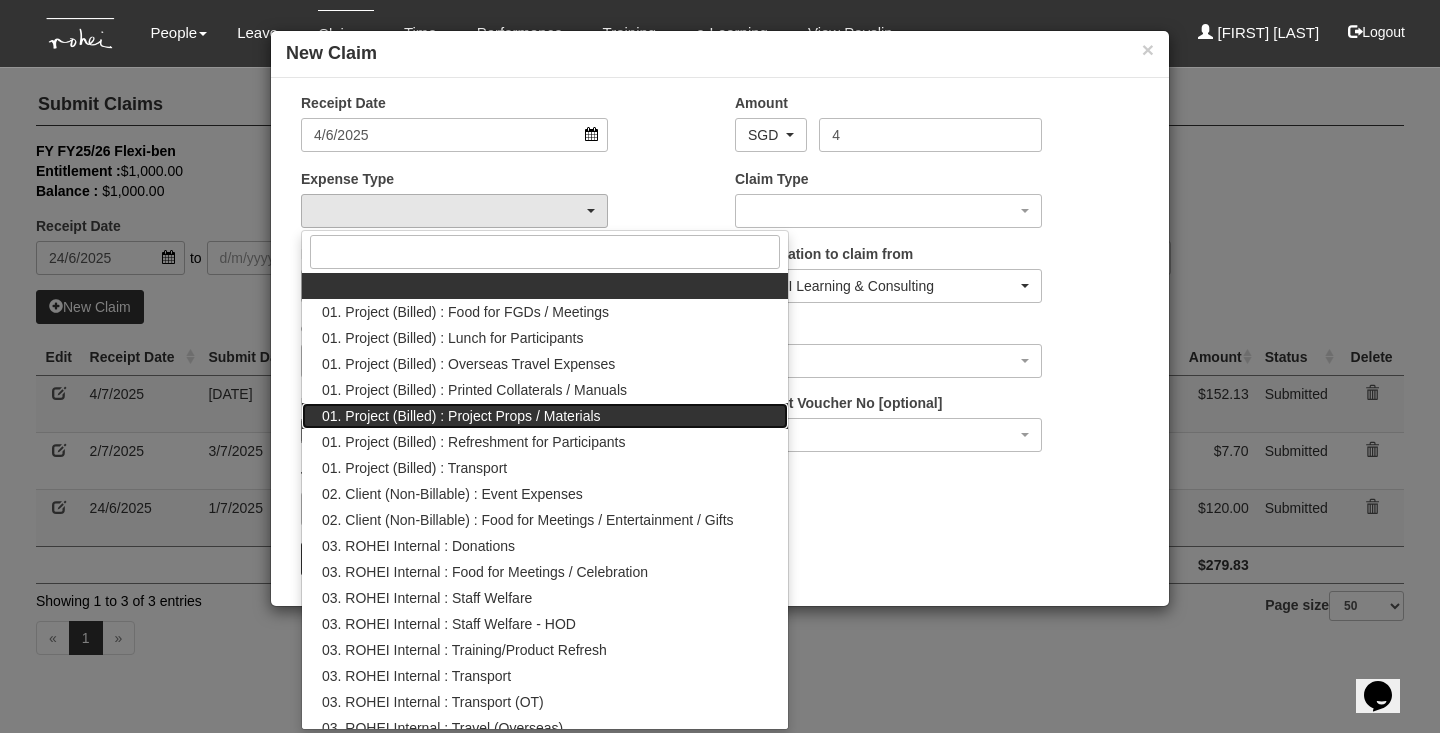 click on "01. Project (Billed) : Project Props / Materials" at bounding box center [322, 291] 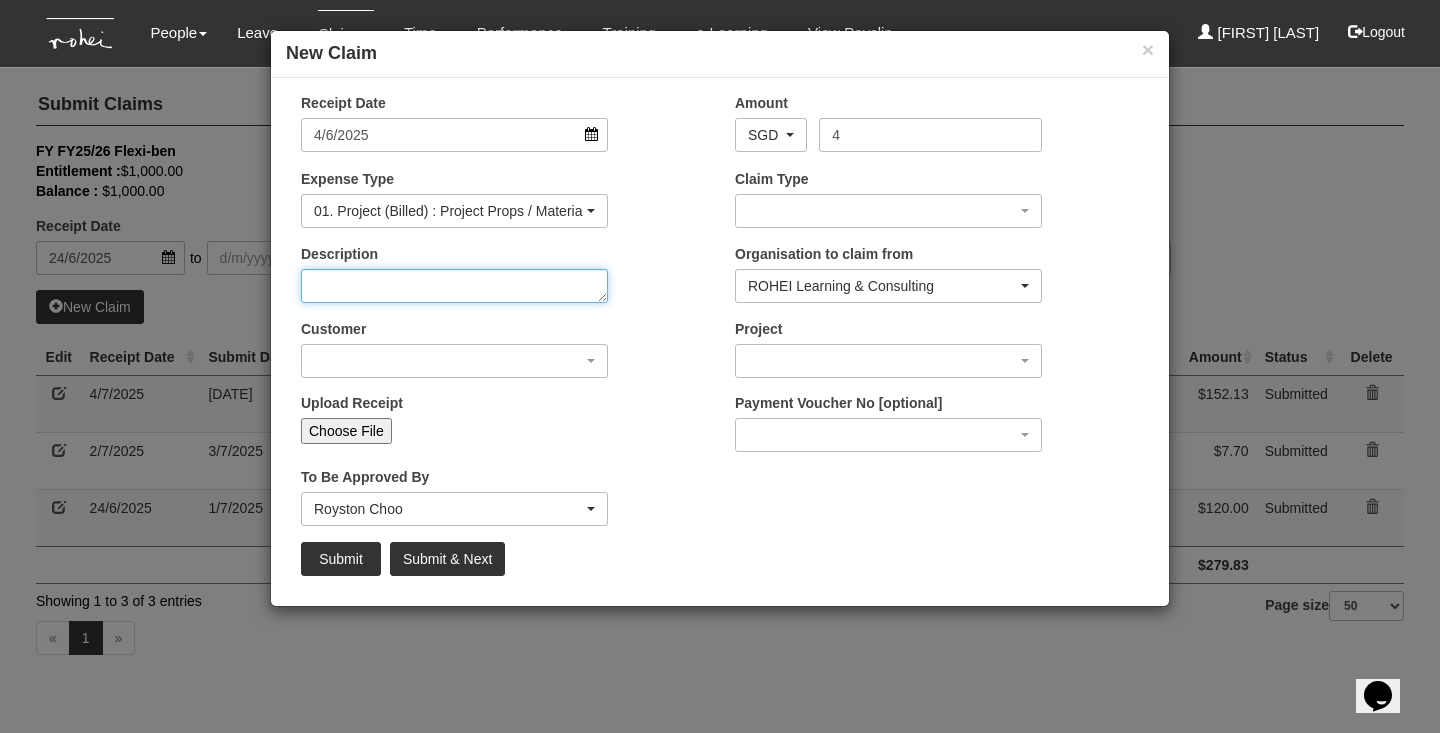 click on "Description" at bounding box center (454, 286) 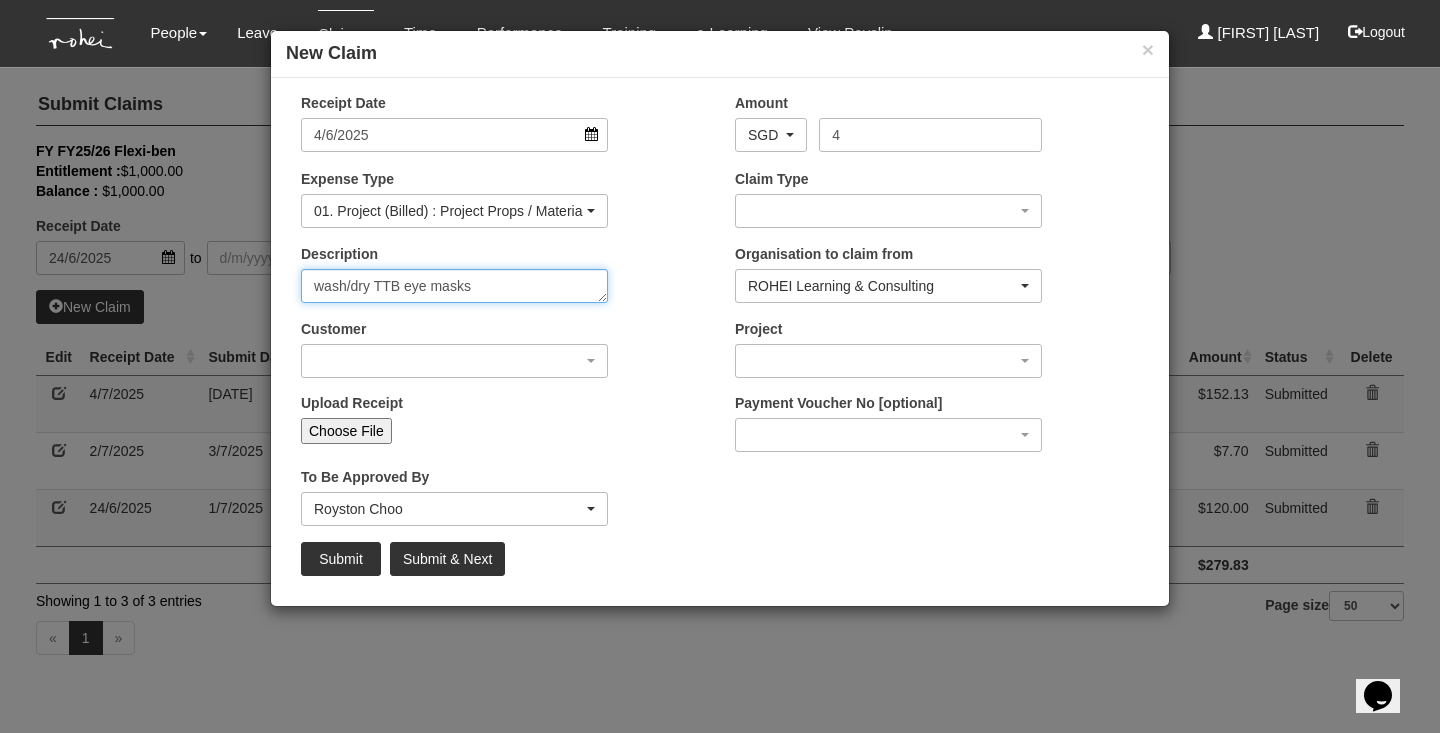 type on "wash/dry TTB eye masks" 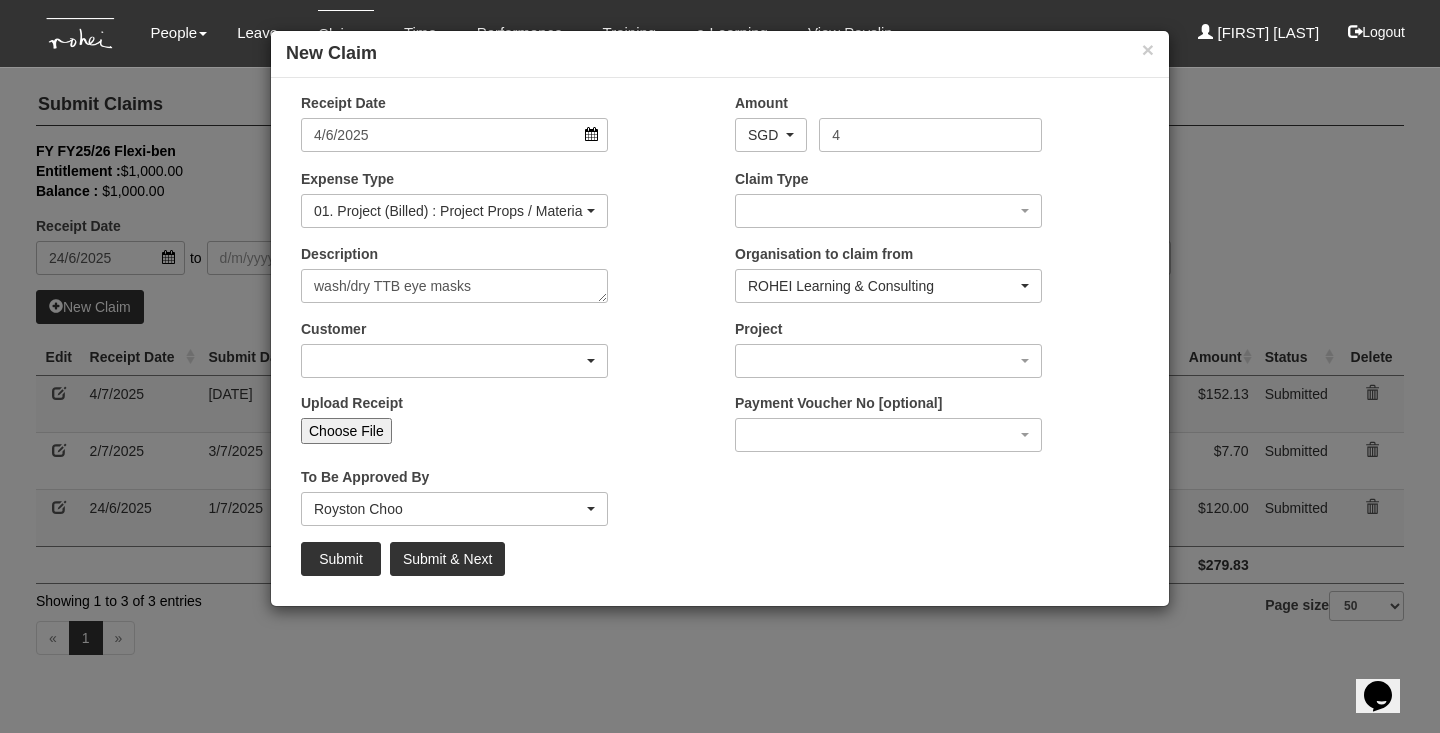 drag, startPoint x: 401, startPoint y: 317, endPoint x: 379, endPoint y: 363, distance: 50.990196 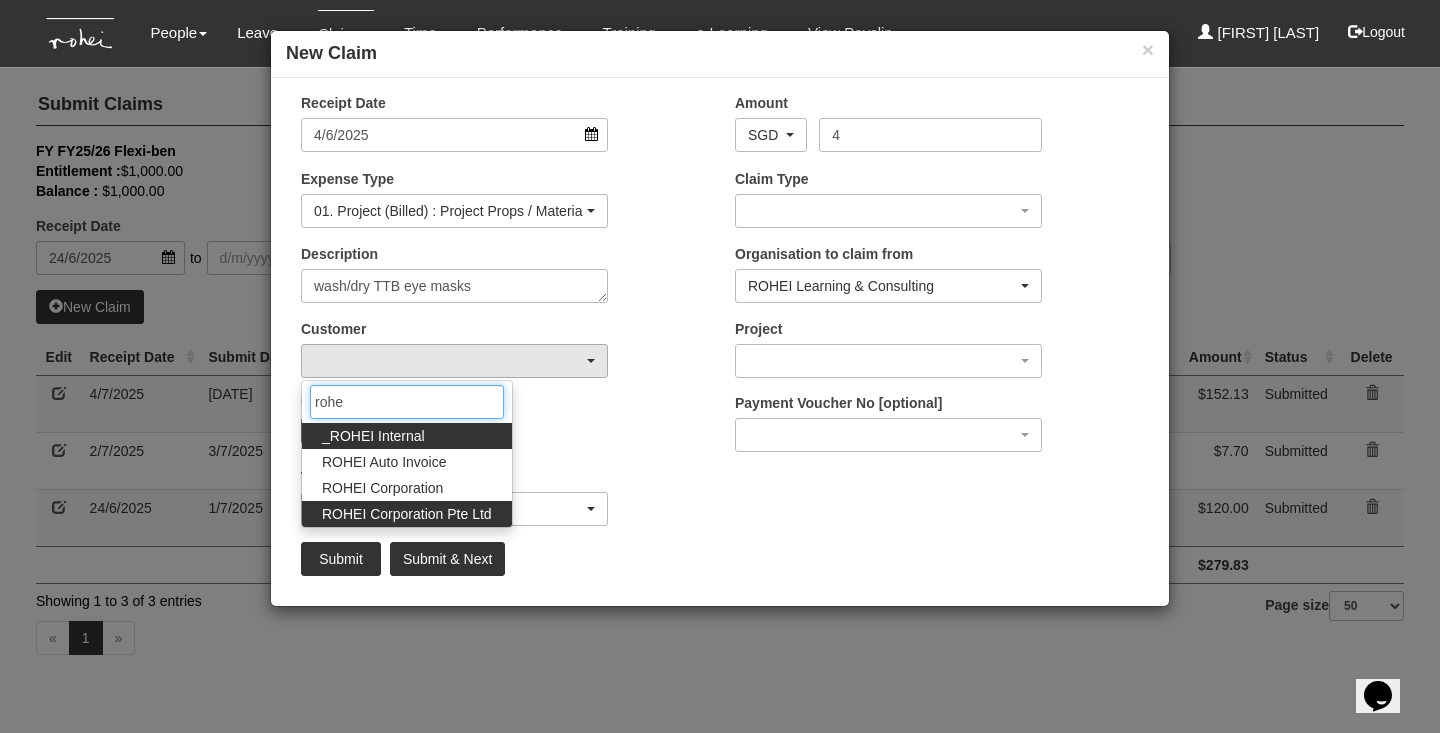 type on "rohe" 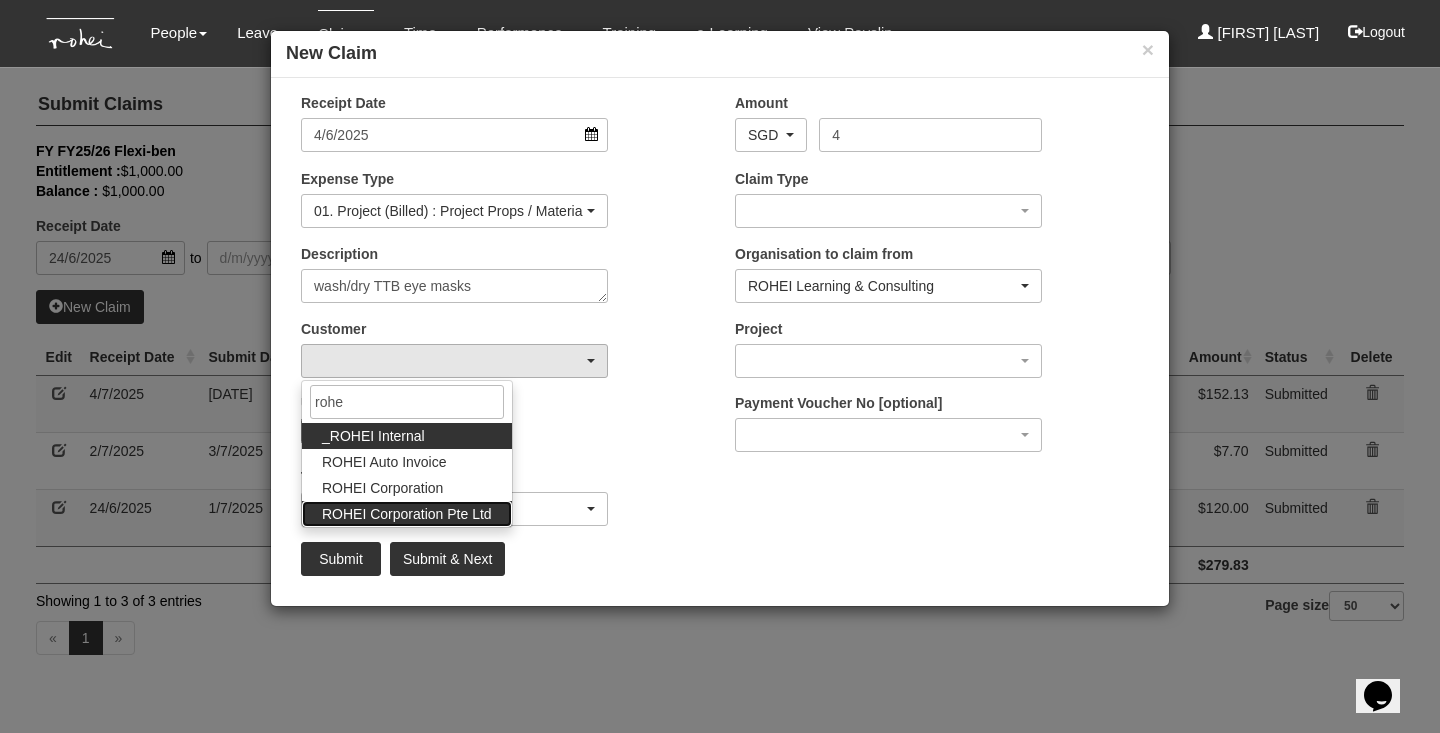 click on "ROHEI Corporation Pte Ltd" at bounding box center (373, 436) 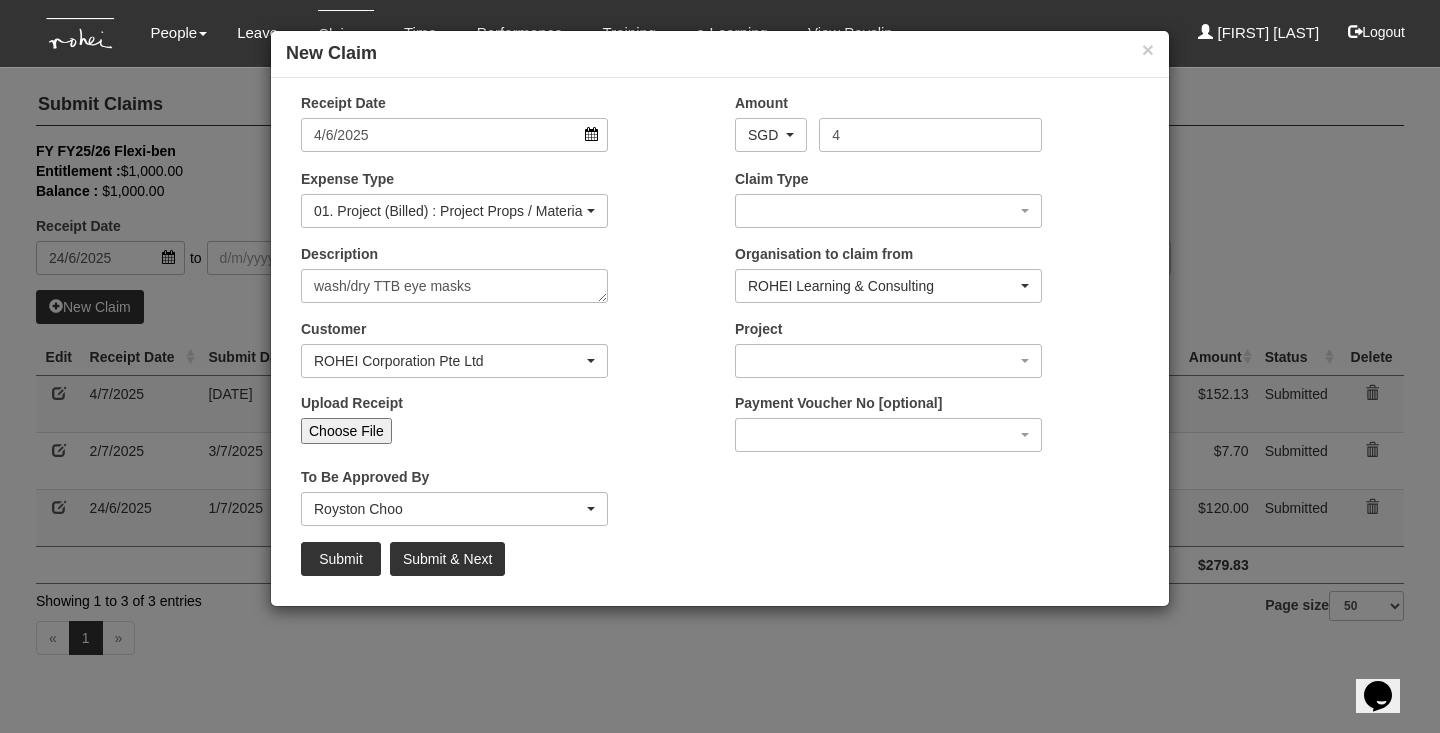 click on "Choose File" at bounding box center [346, 431] 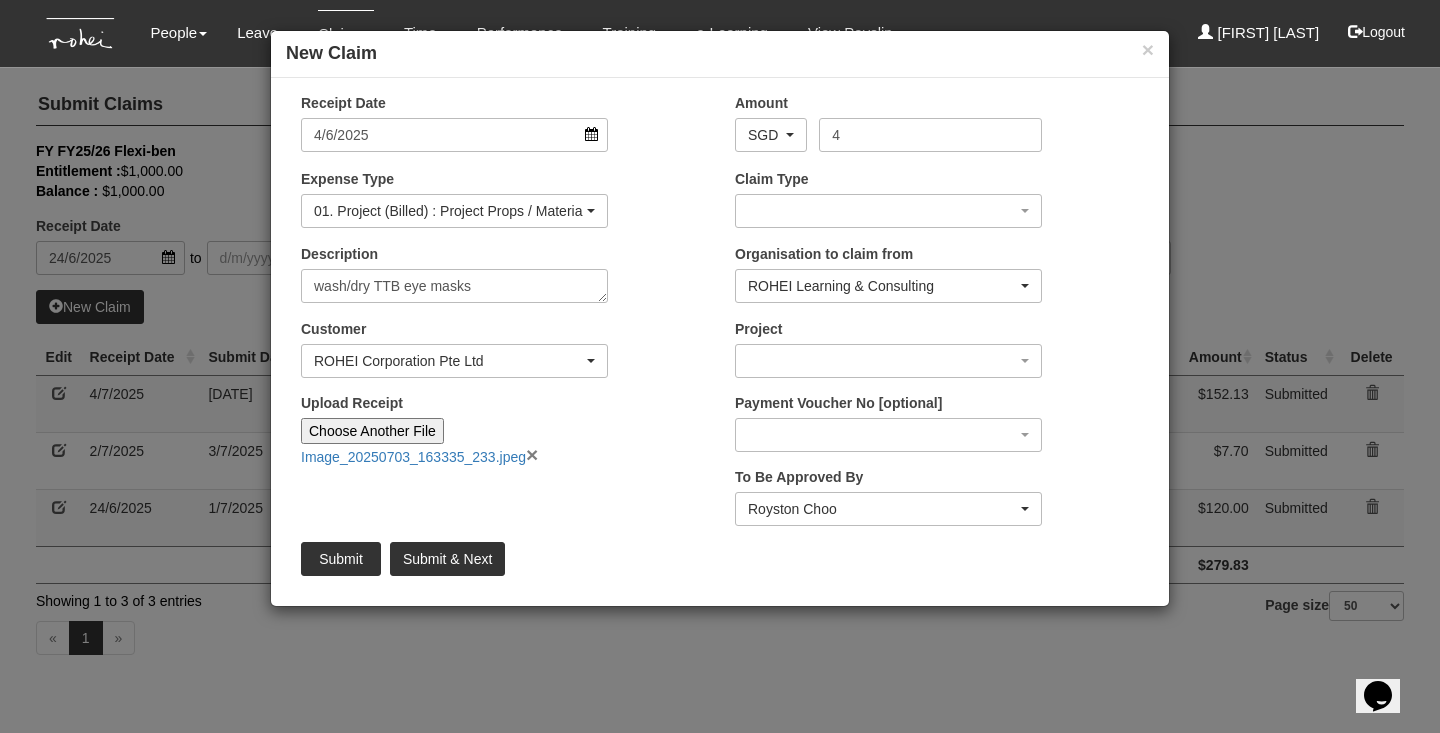 click on "×" at bounding box center (532, 454) 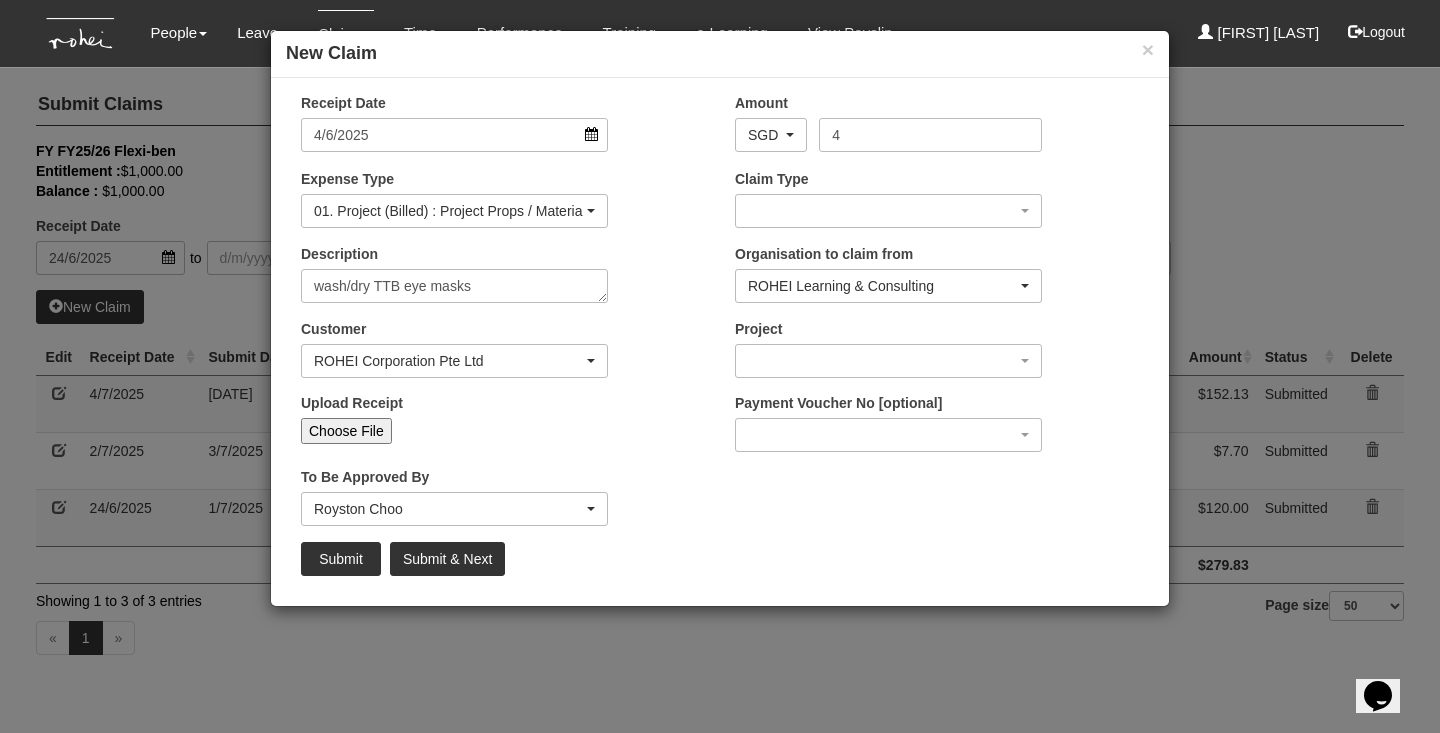 click on "Choose File" at bounding box center [346, 431] 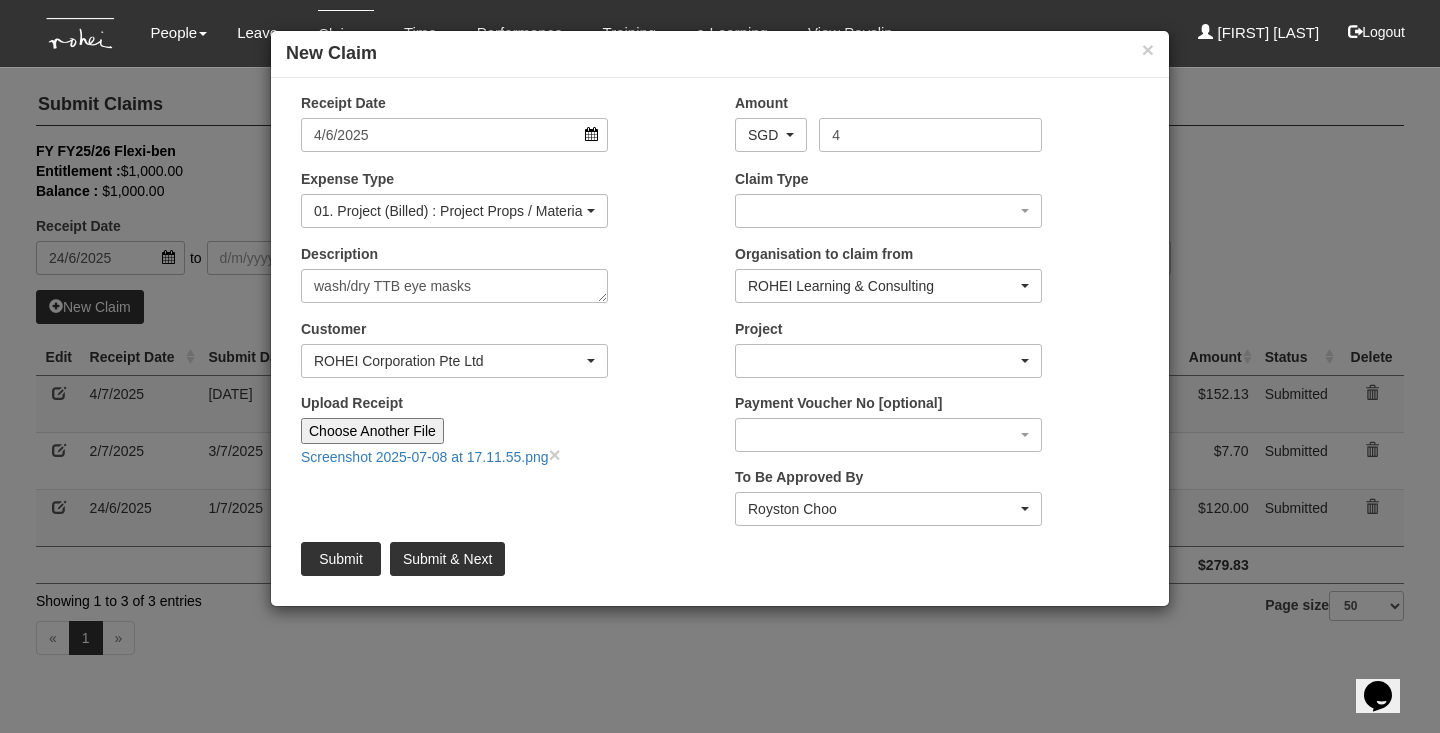 click at bounding box center (888, 211) 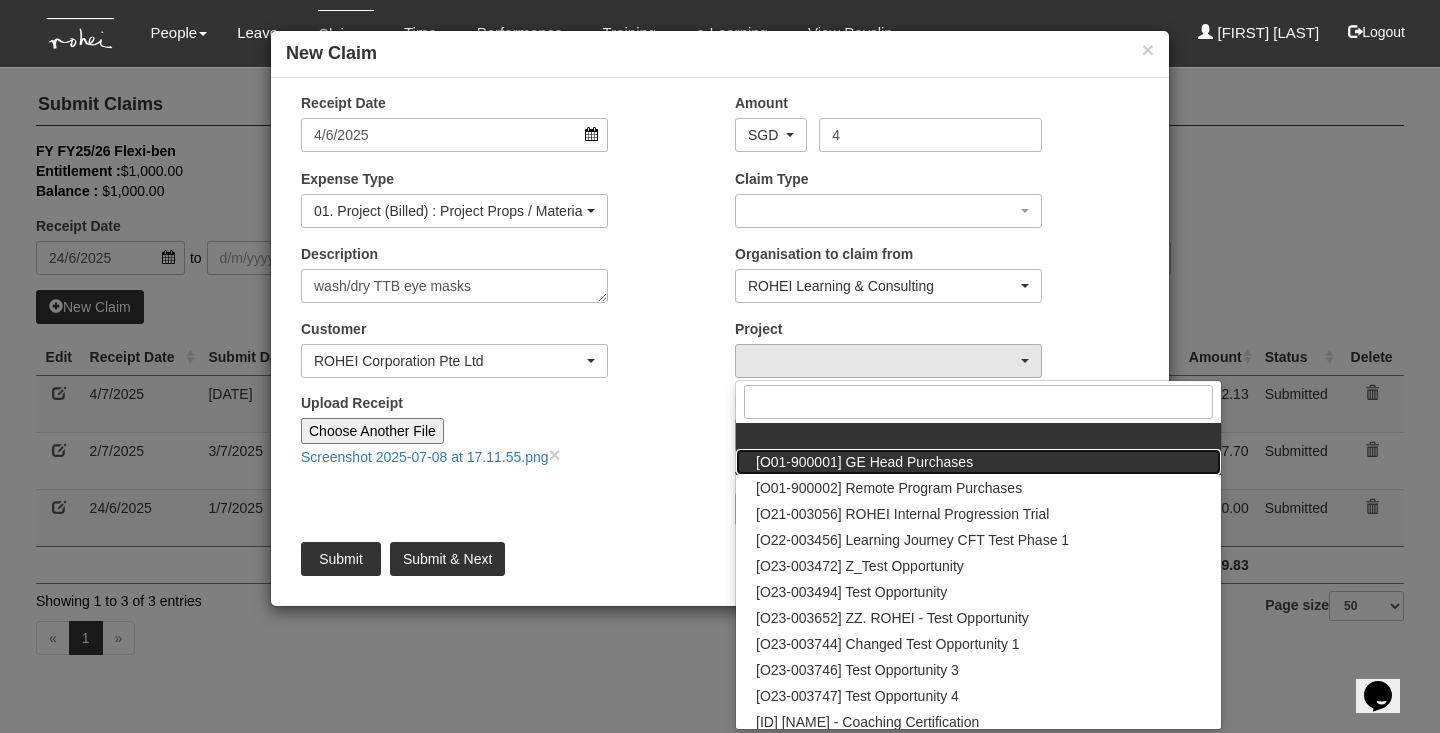 click on "[O01-900001] GE Head Purchases" at bounding box center [756, 441] 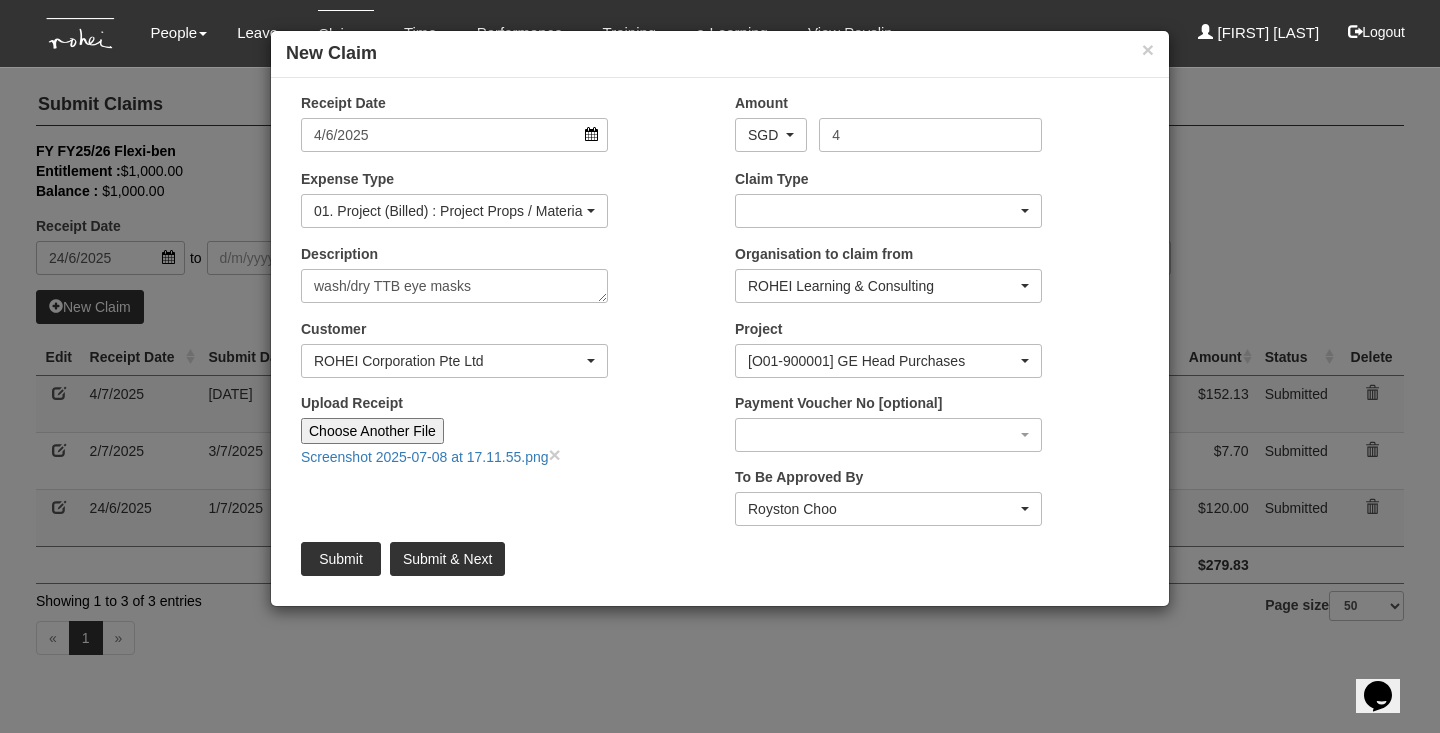 click at bounding box center (888, 211) 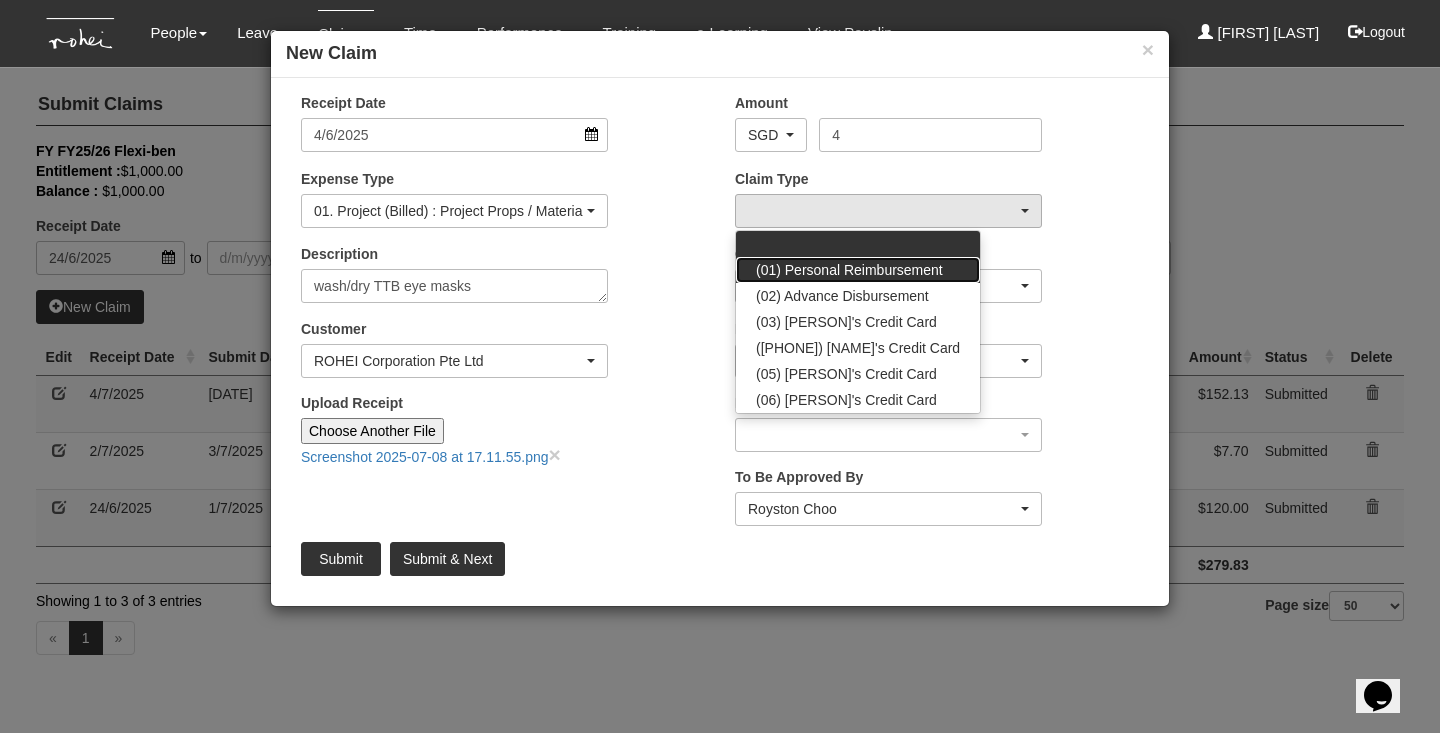 click on "(01) Personal Reimbursement" at bounding box center [756, 249] 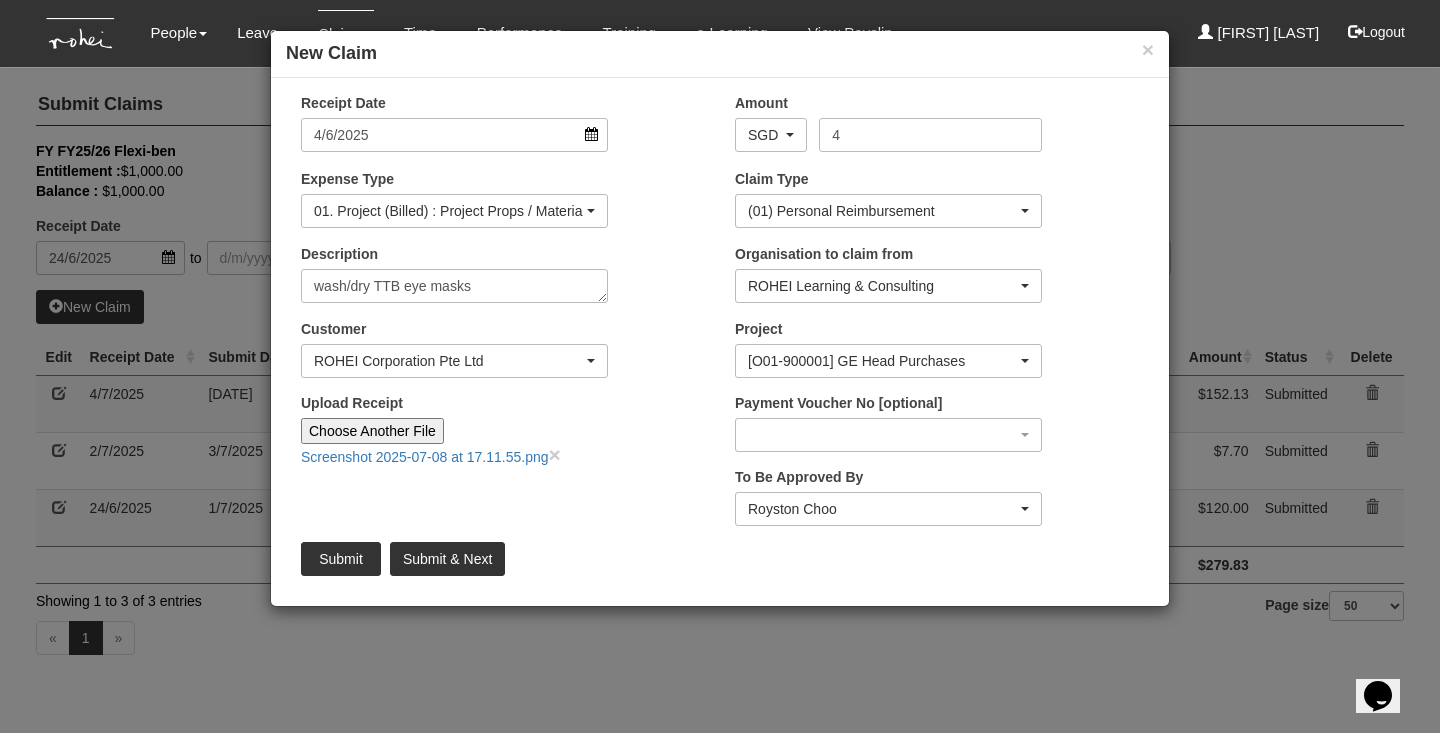click on "Submit" at bounding box center (341, 559) 